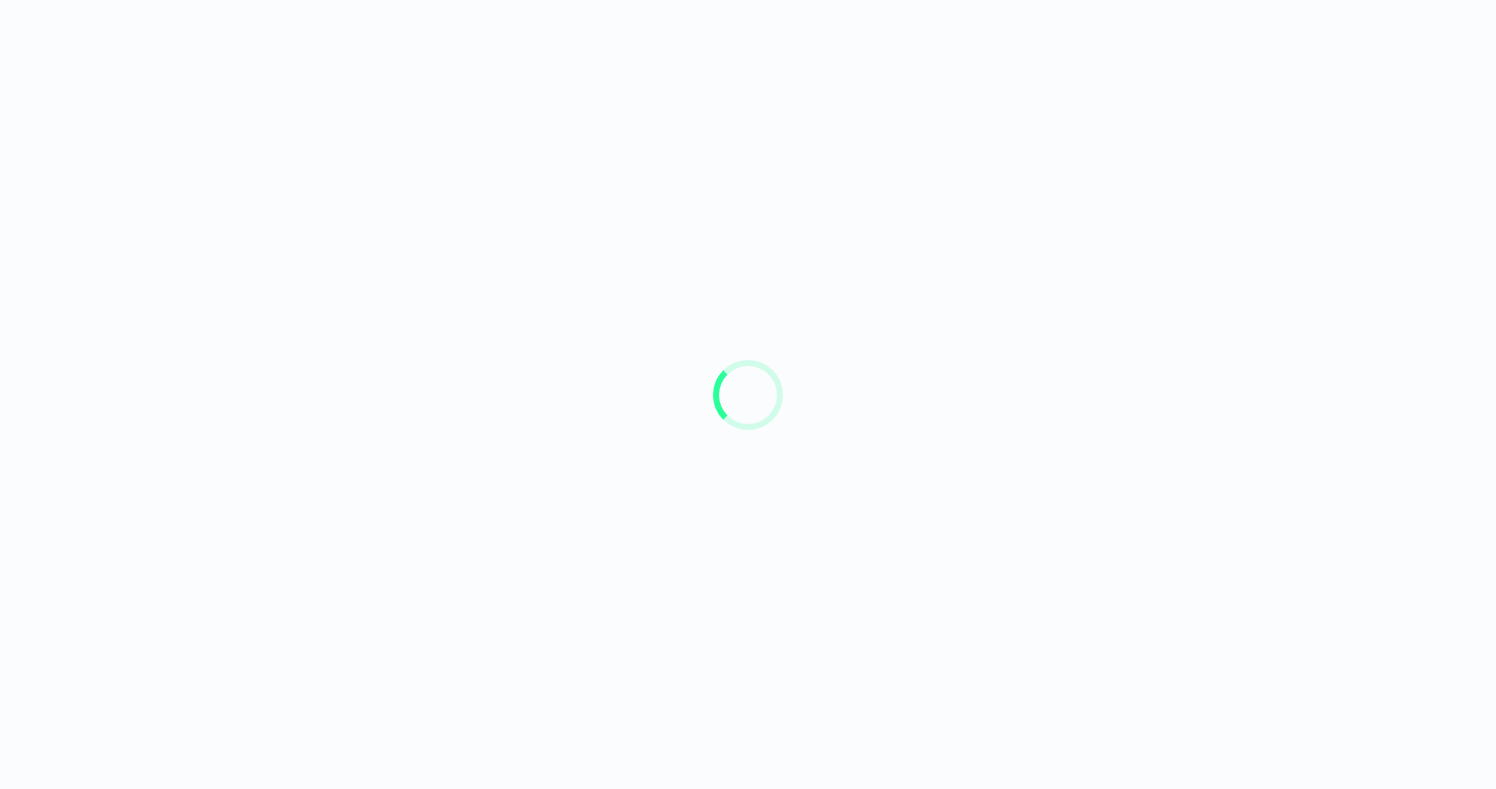 scroll, scrollTop: 0, scrollLeft: 0, axis: both 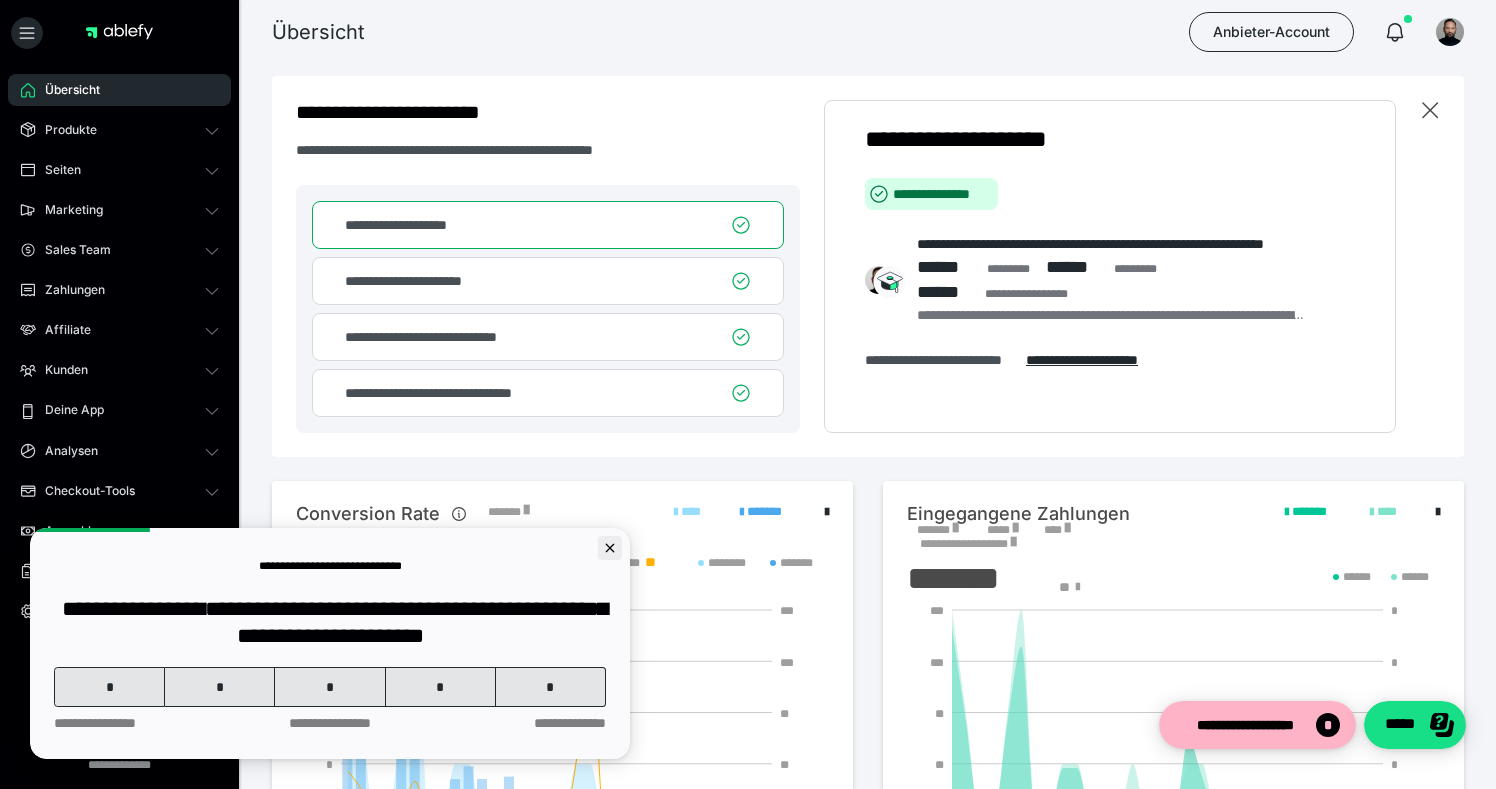 click 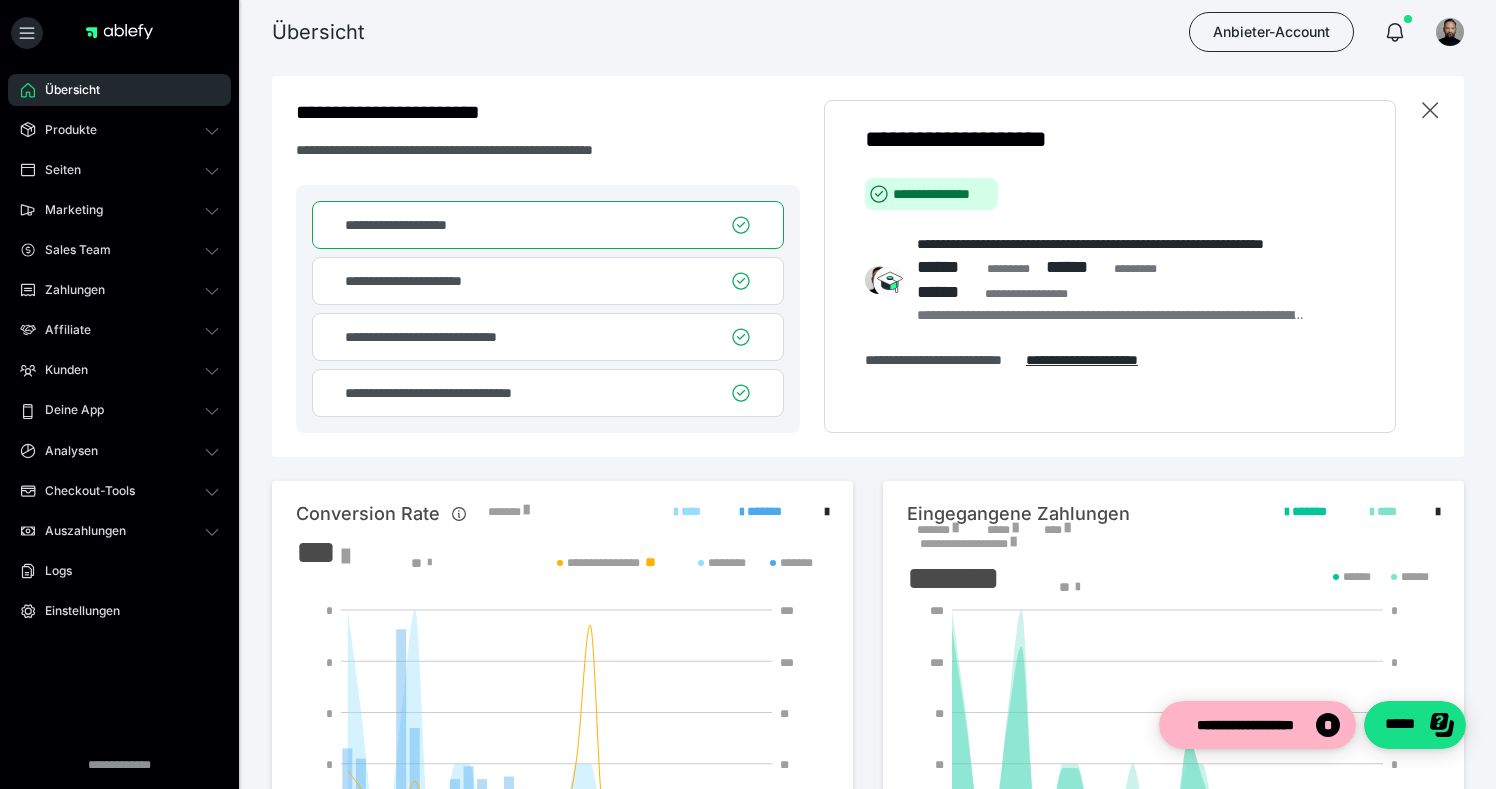 scroll, scrollTop: 0, scrollLeft: 0, axis: both 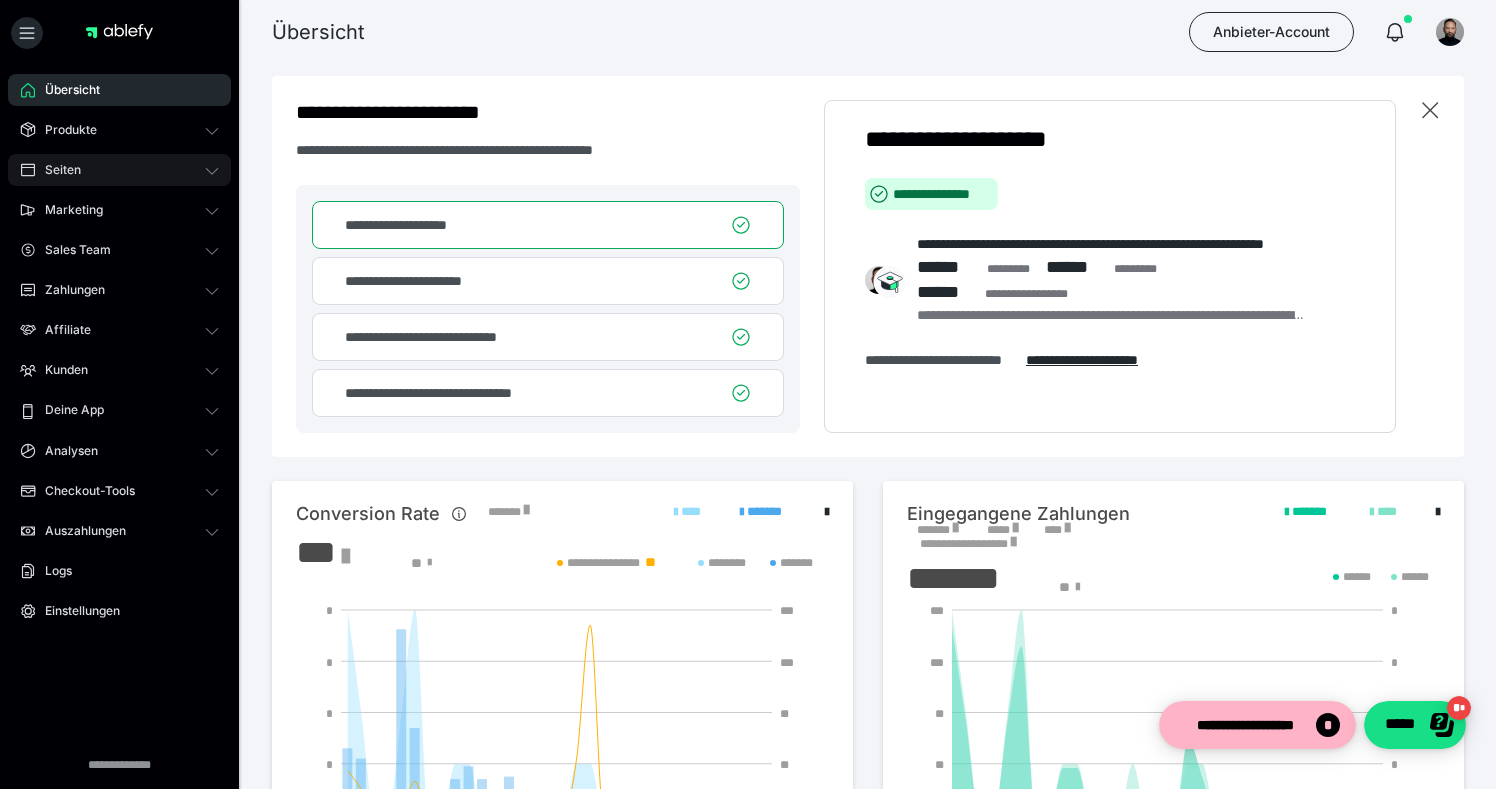 click on "Seiten" at bounding box center (56, 170) 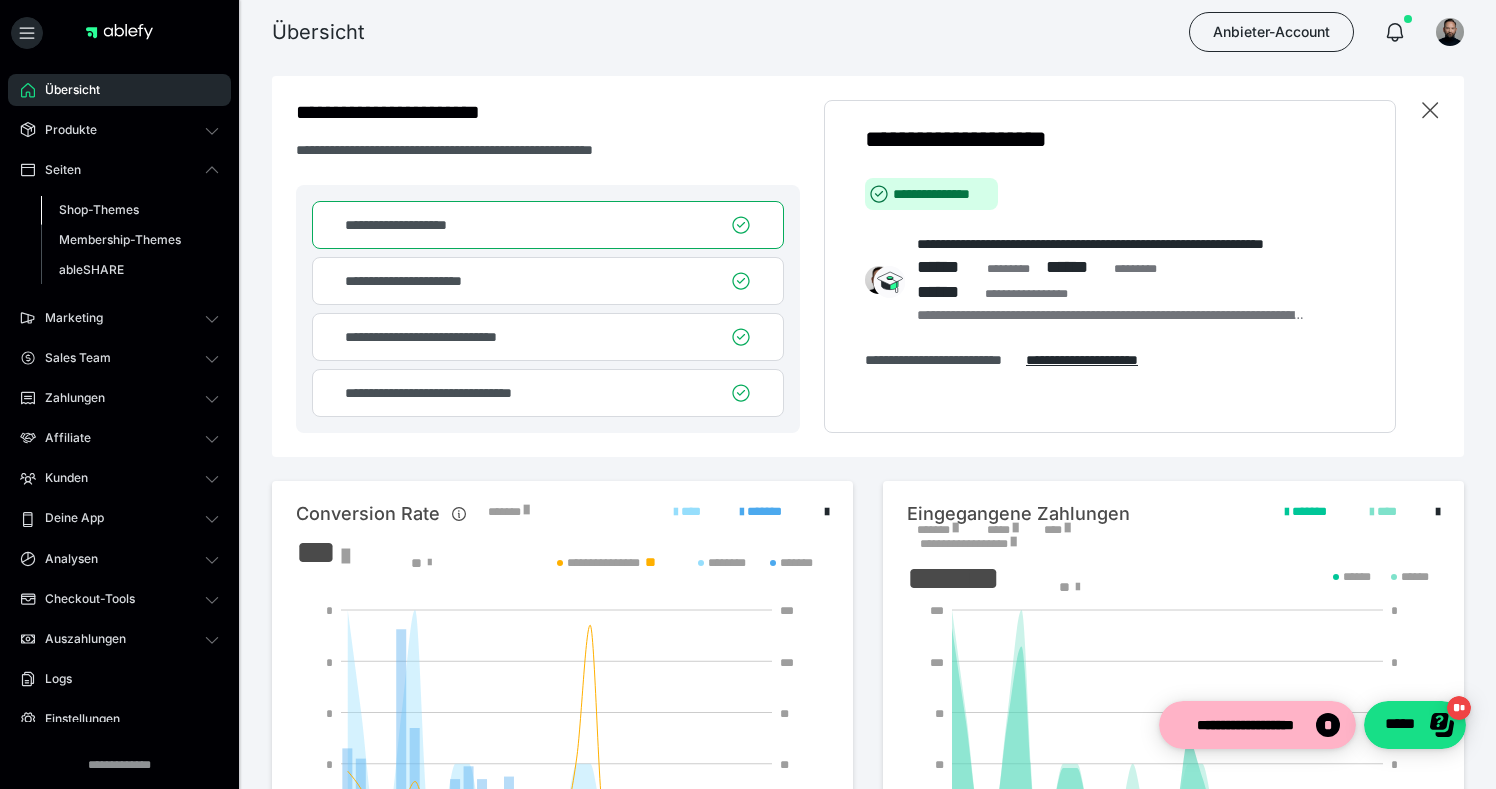 click on "Shop-Themes" at bounding box center (99, 209) 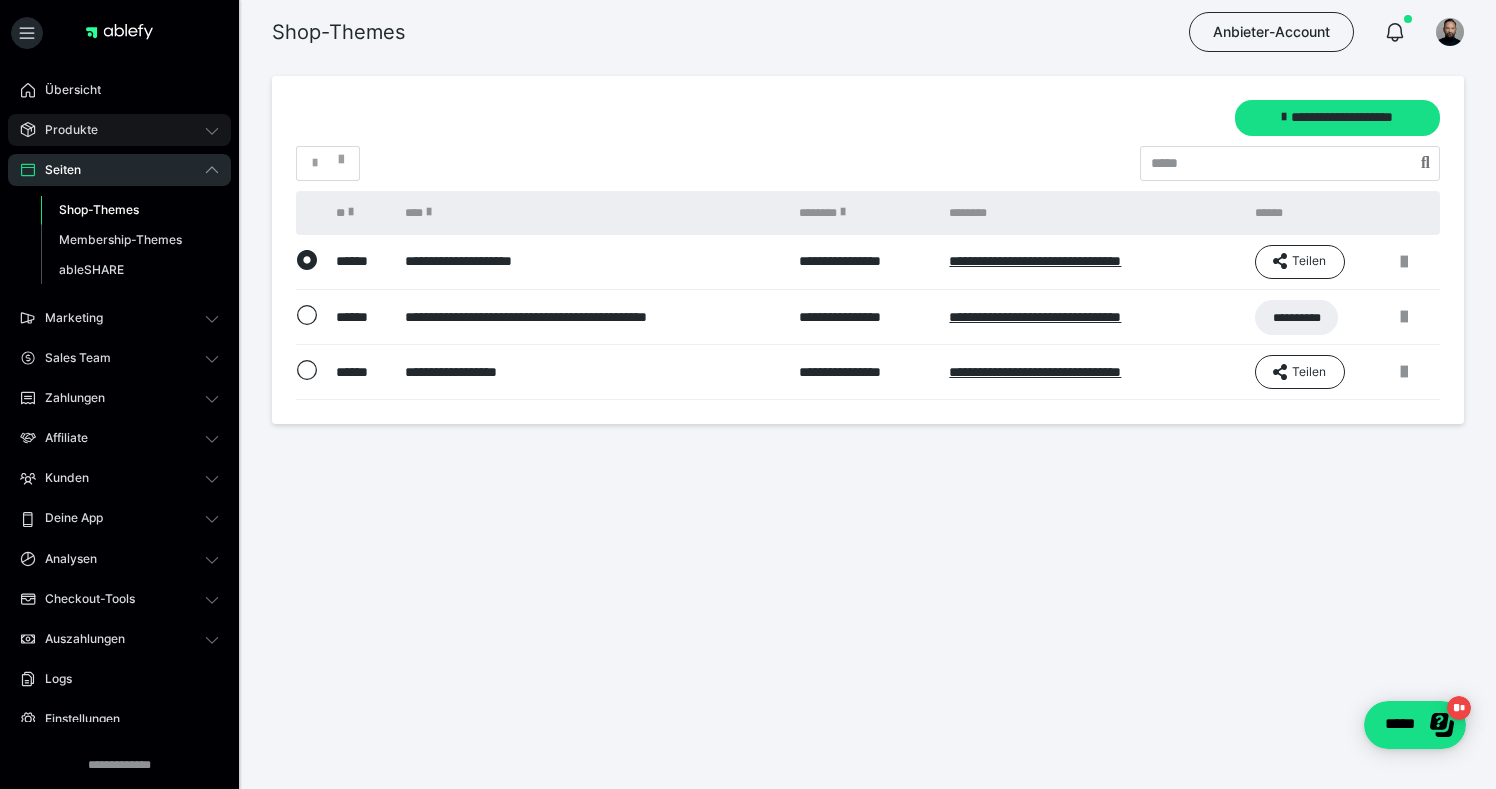 click on "Produkte" at bounding box center (119, 130) 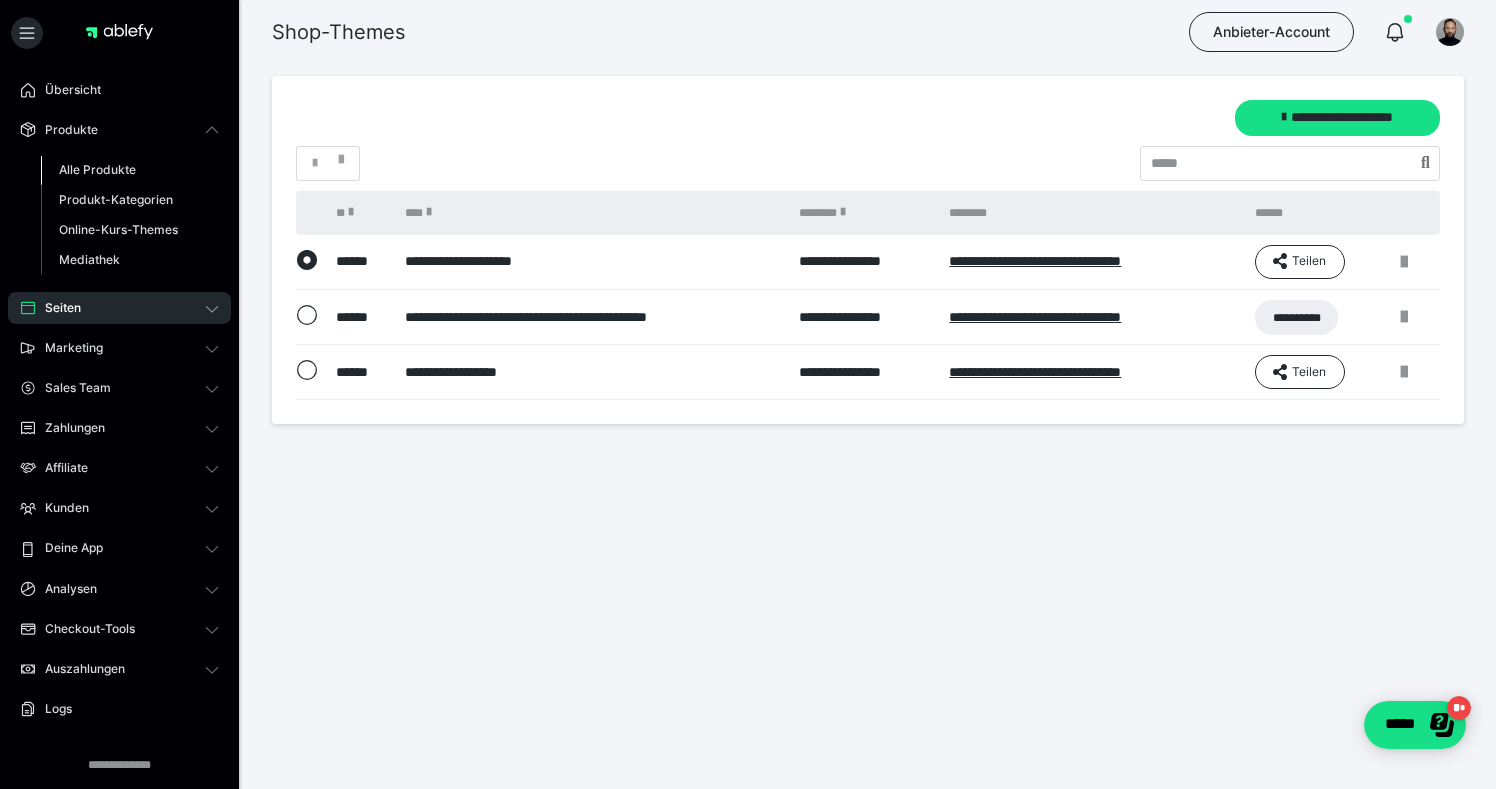 click on "Alle Produkte" at bounding box center [97, 169] 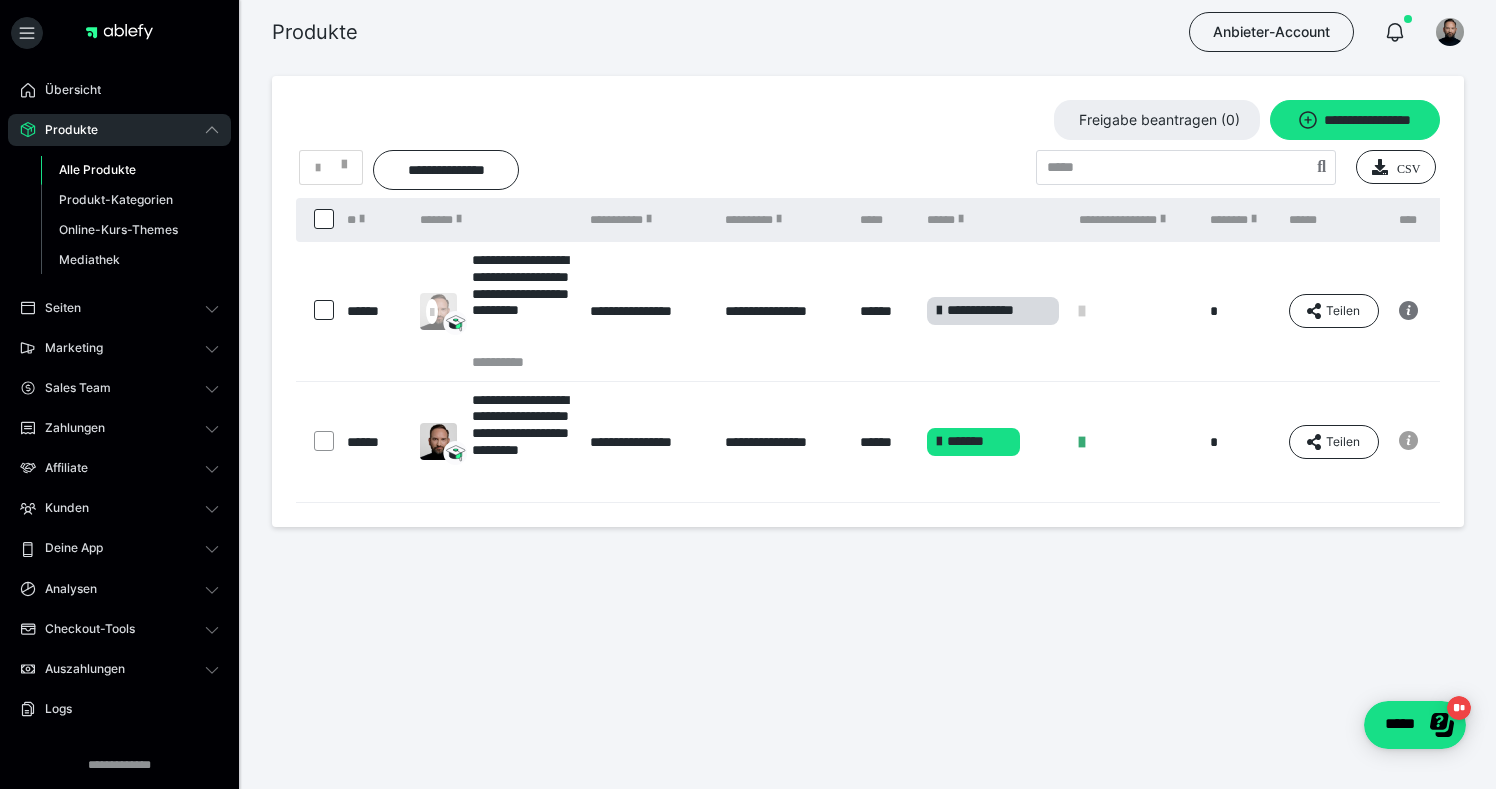 scroll, scrollTop: 0, scrollLeft: 70, axis: horizontal 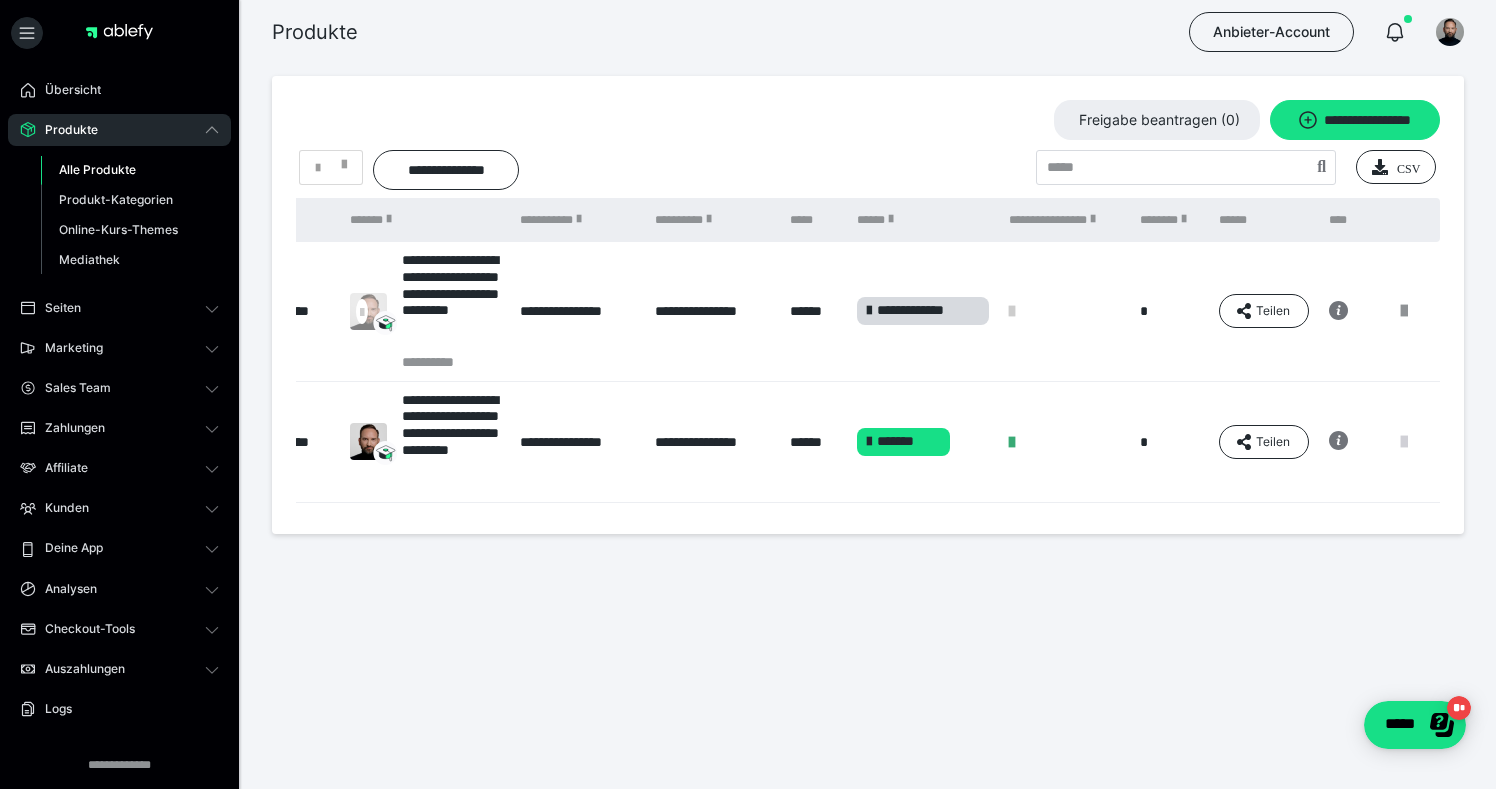 click at bounding box center [1404, 442] 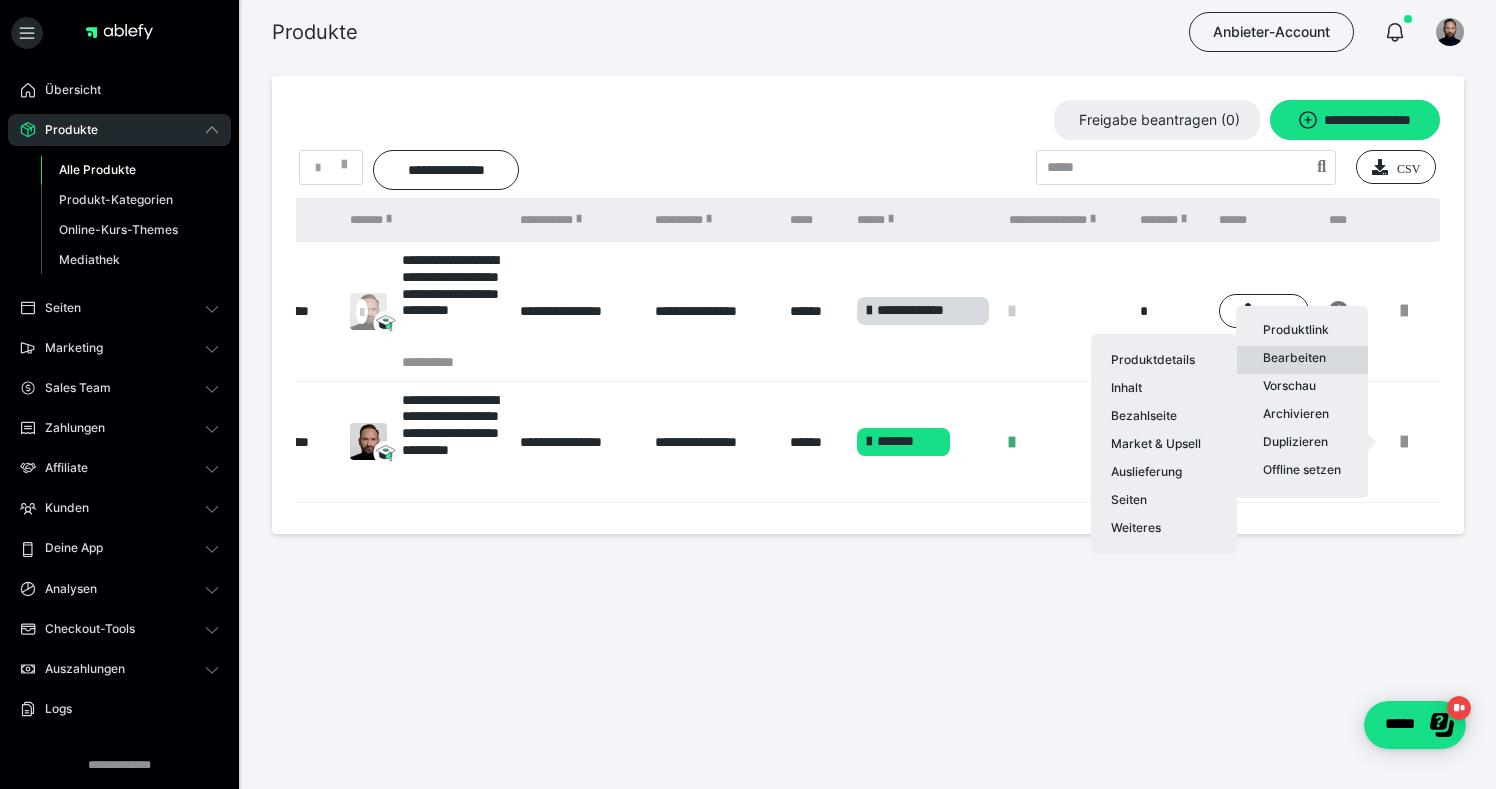 click on "Bearbeiten Produktdetails Inhalt Bezahlseite Market & Upsell Auslieferung Seiten Weiteres" at bounding box center (1302, 360) 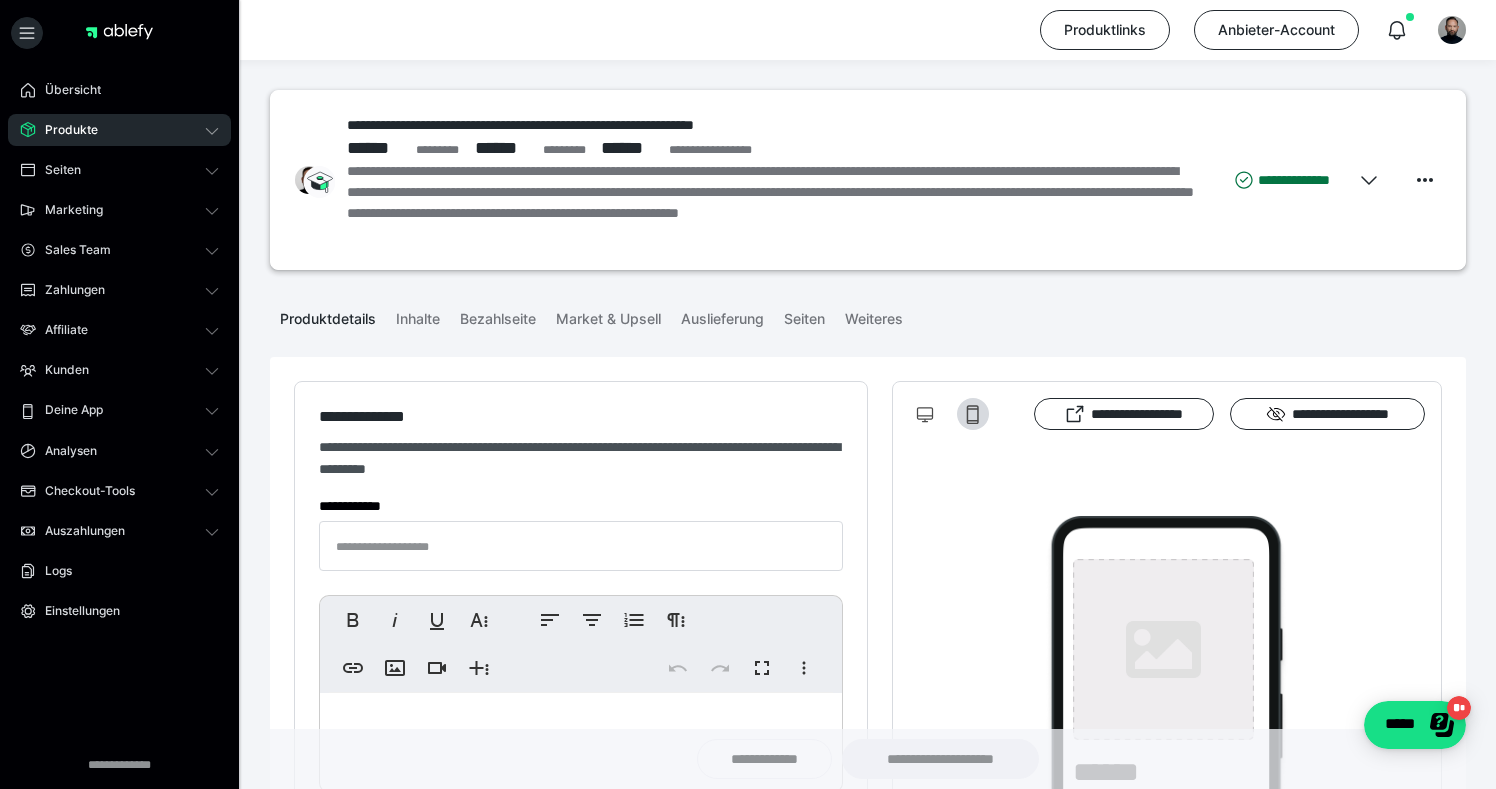type on "**********" 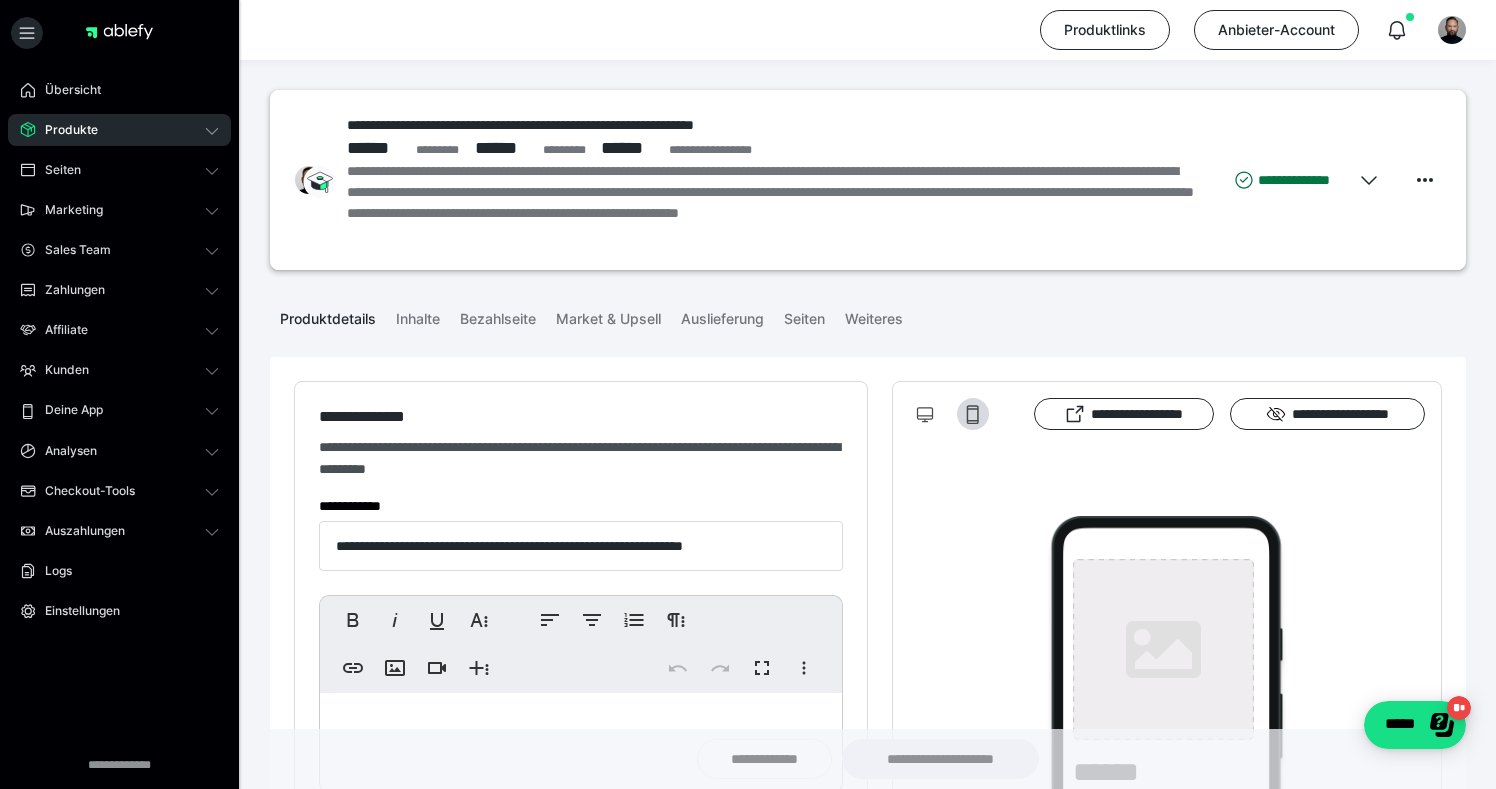 type on "**********" 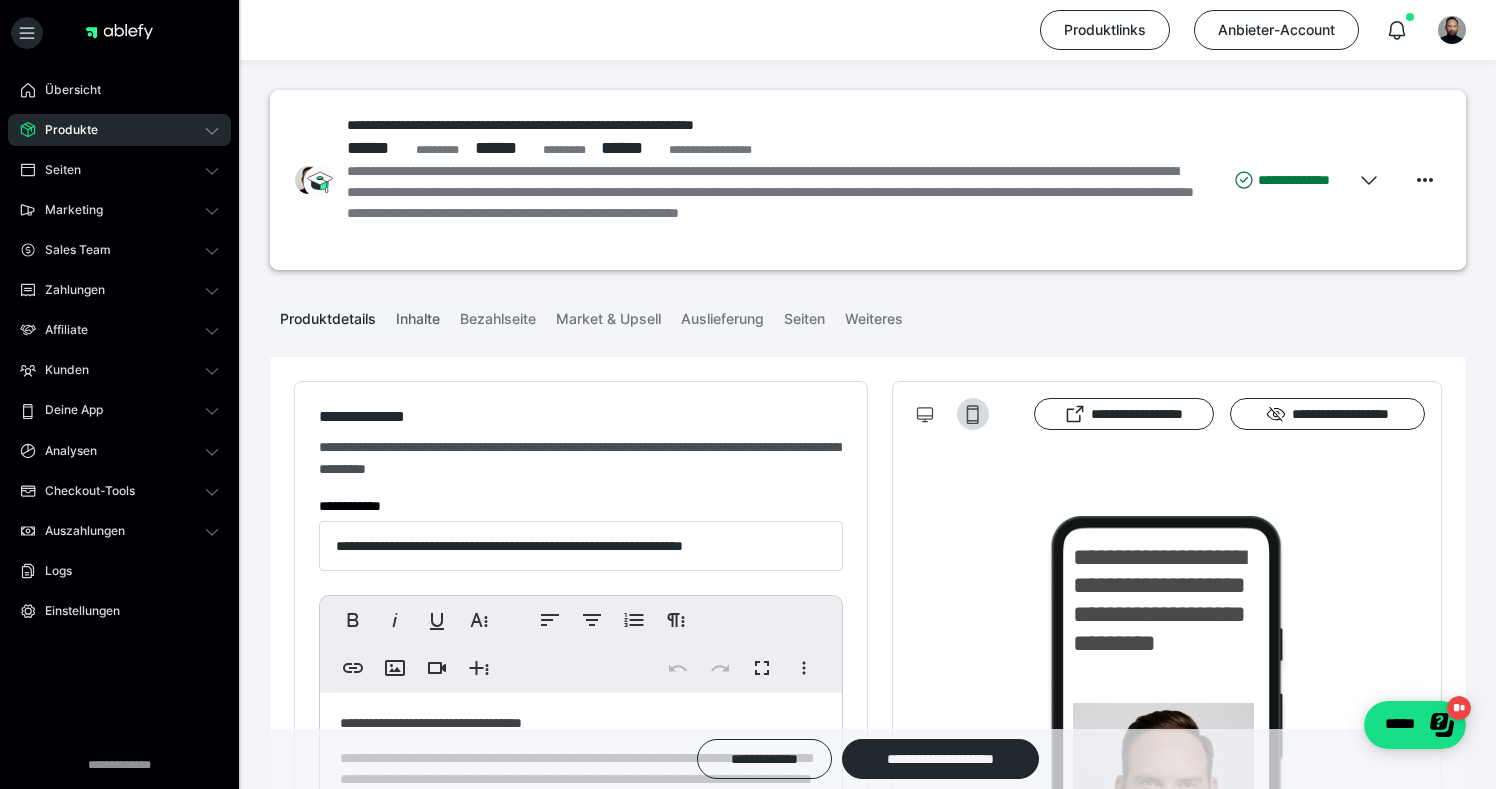 click on "Inhalte" at bounding box center [418, 315] 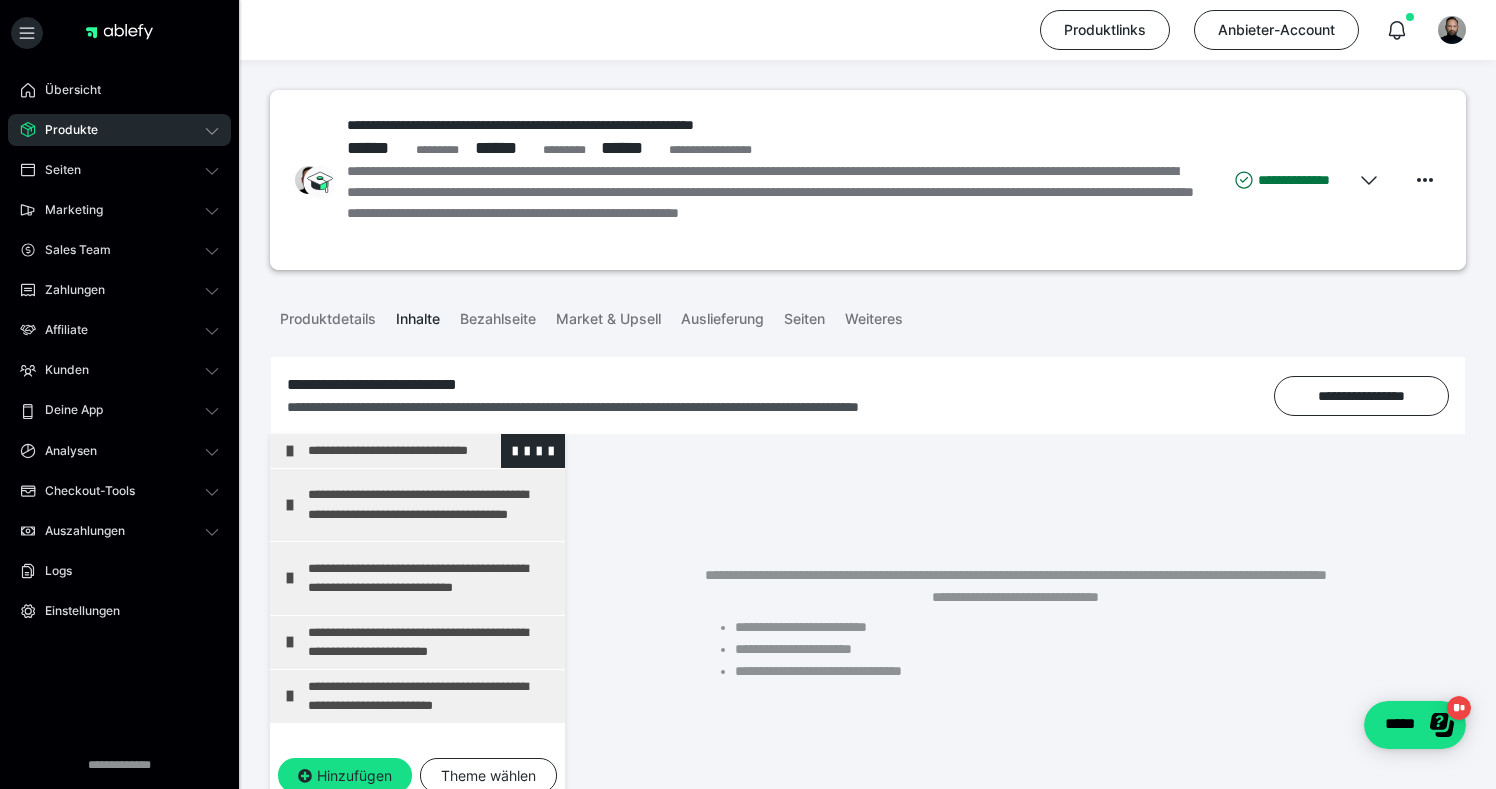 click on "**********" at bounding box center (431, 451) 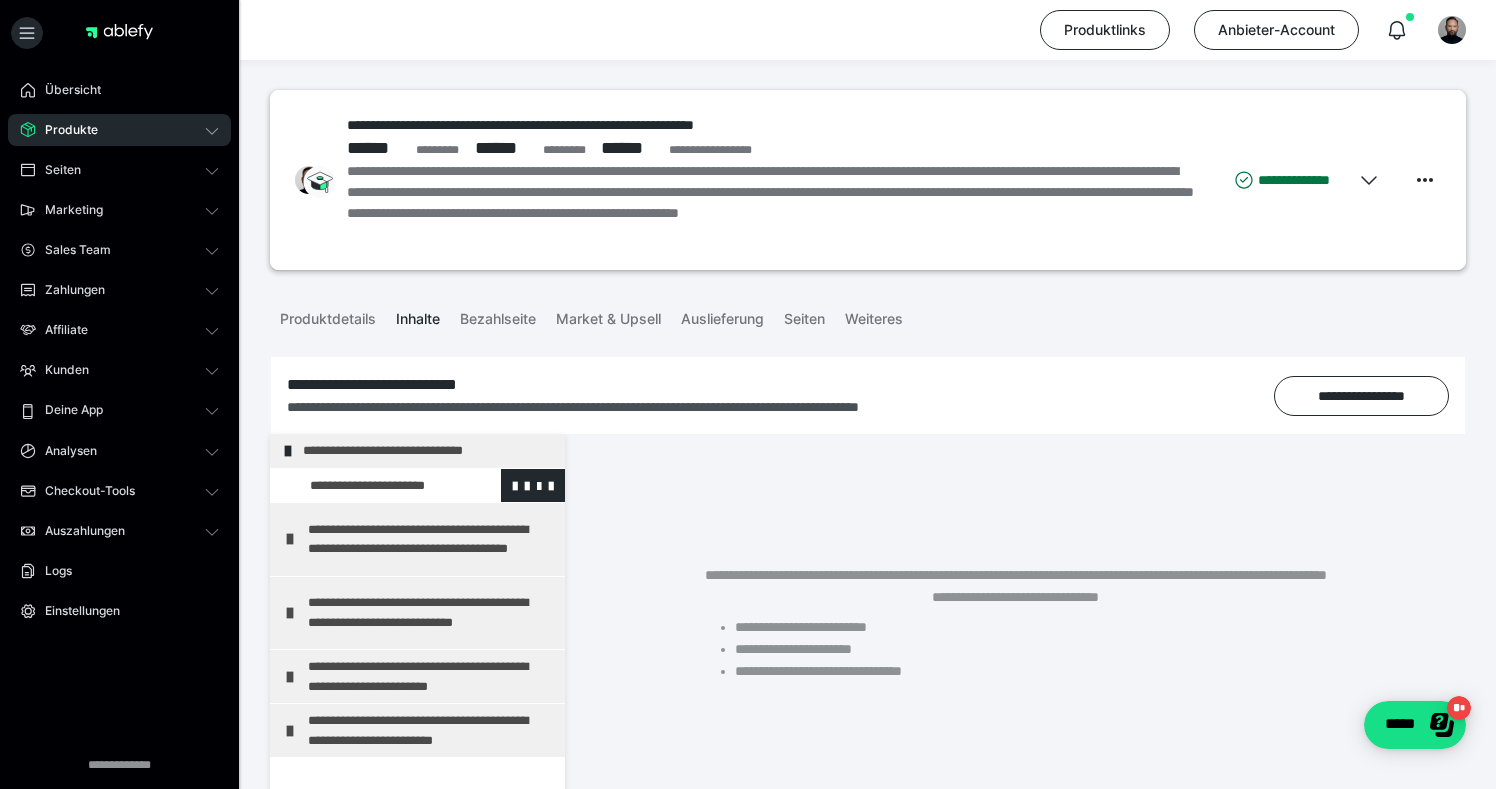 click at bounding box center (375, 486) 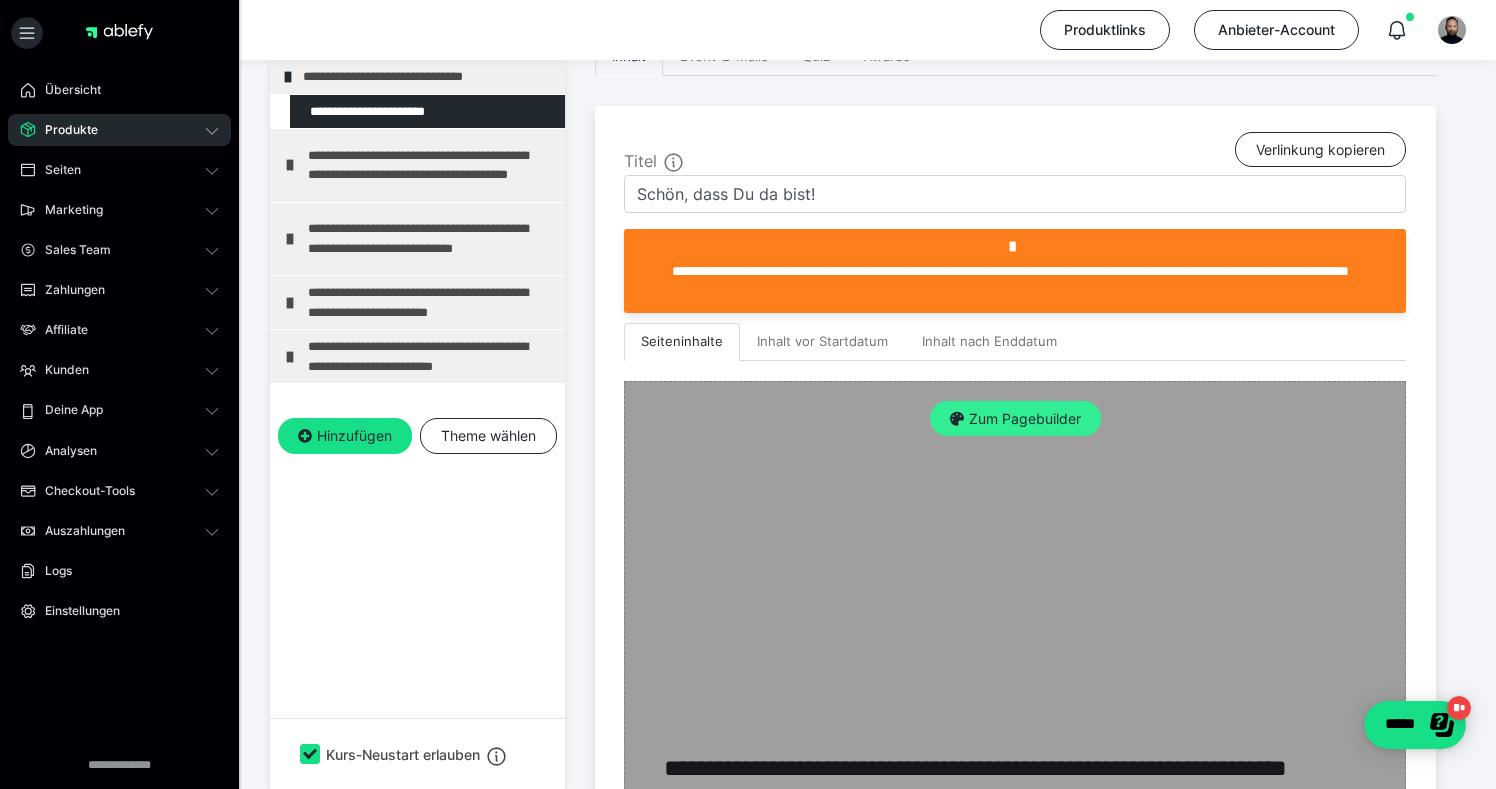 click on "Zum Pagebuilder" at bounding box center (1015, 419) 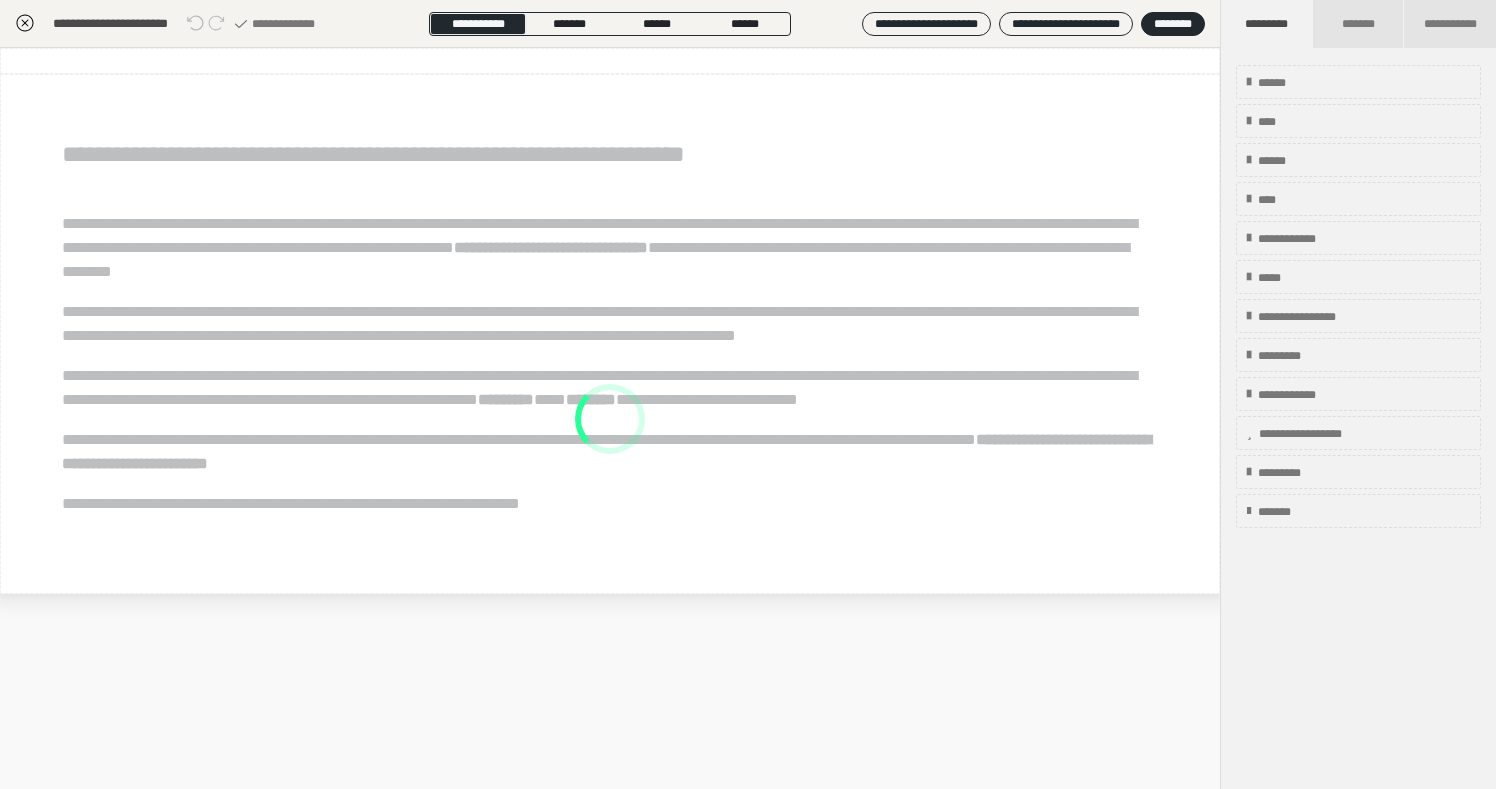 scroll, scrollTop: 374, scrollLeft: 0, axis: vertical 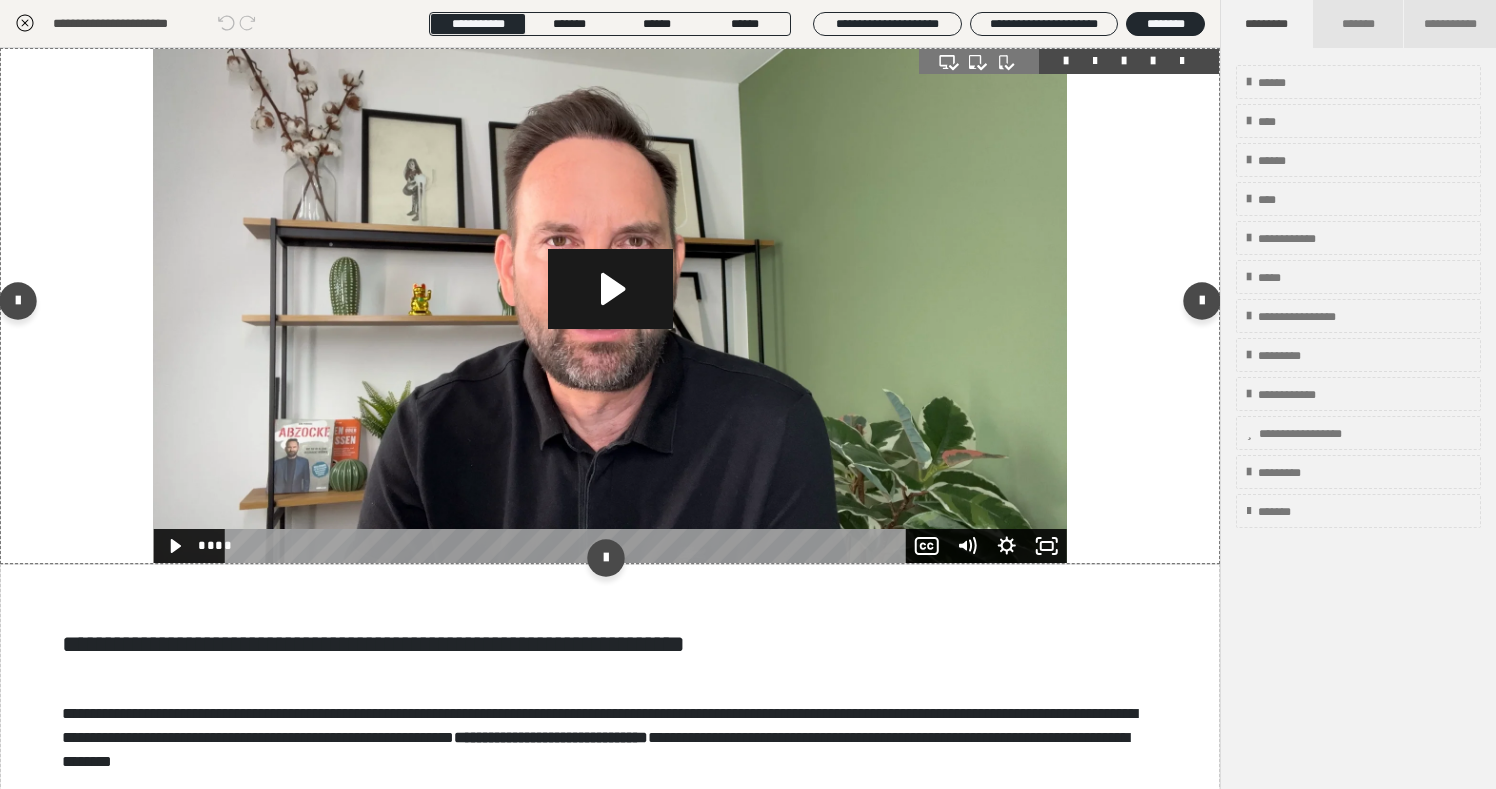 click 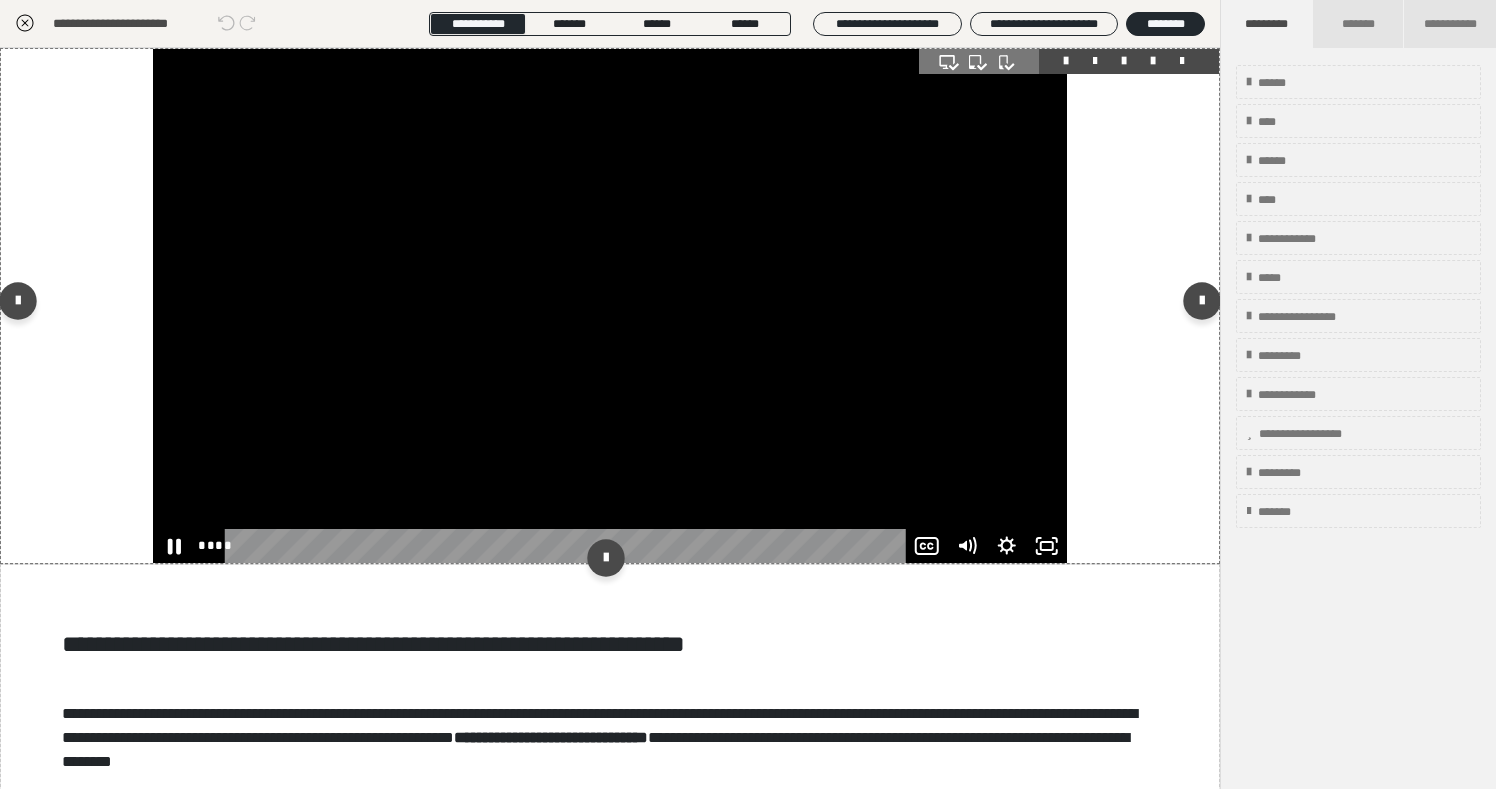 click 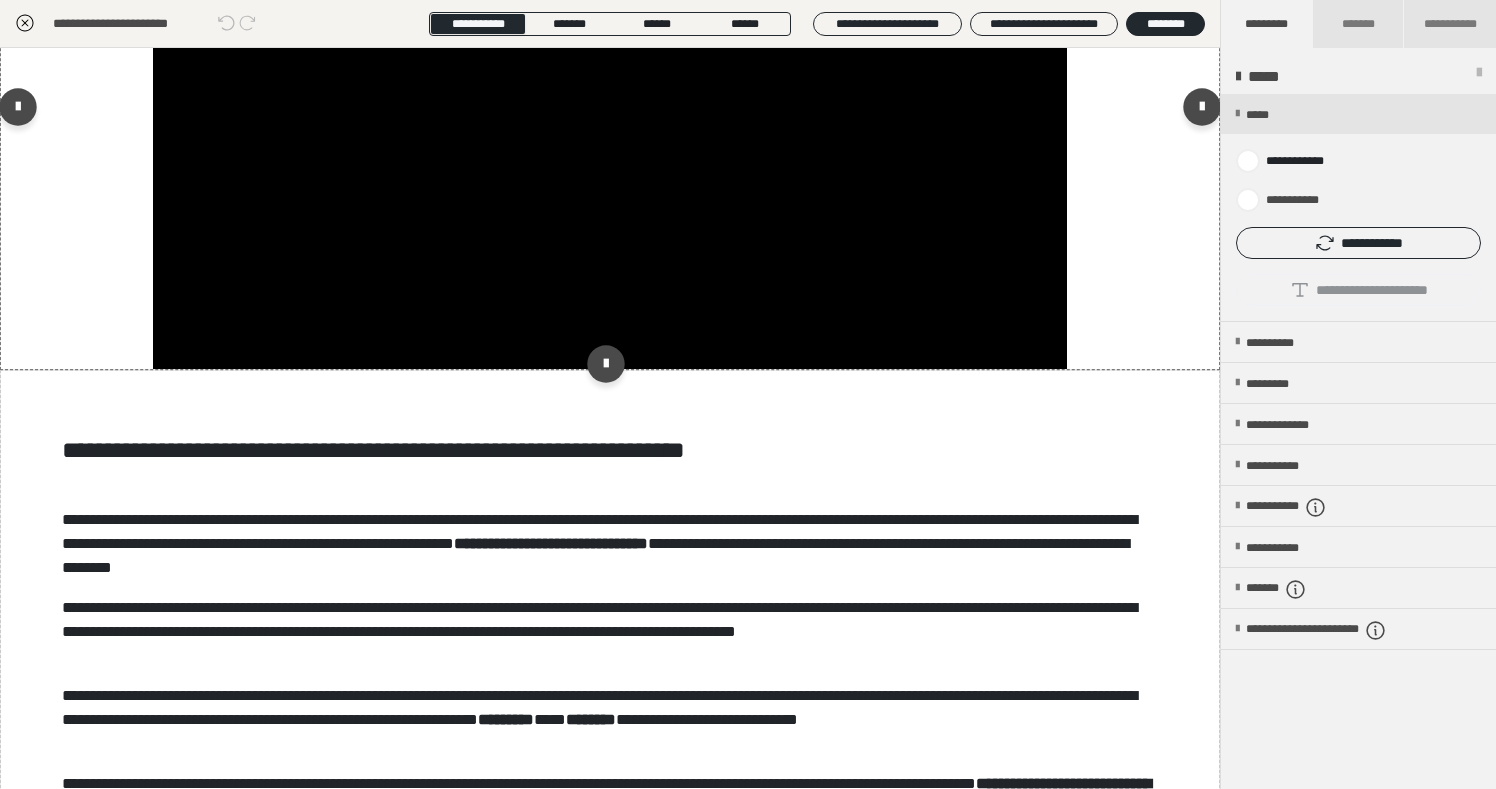 scroll, scrollTop: 0, scrollLeft: 0, axis: both 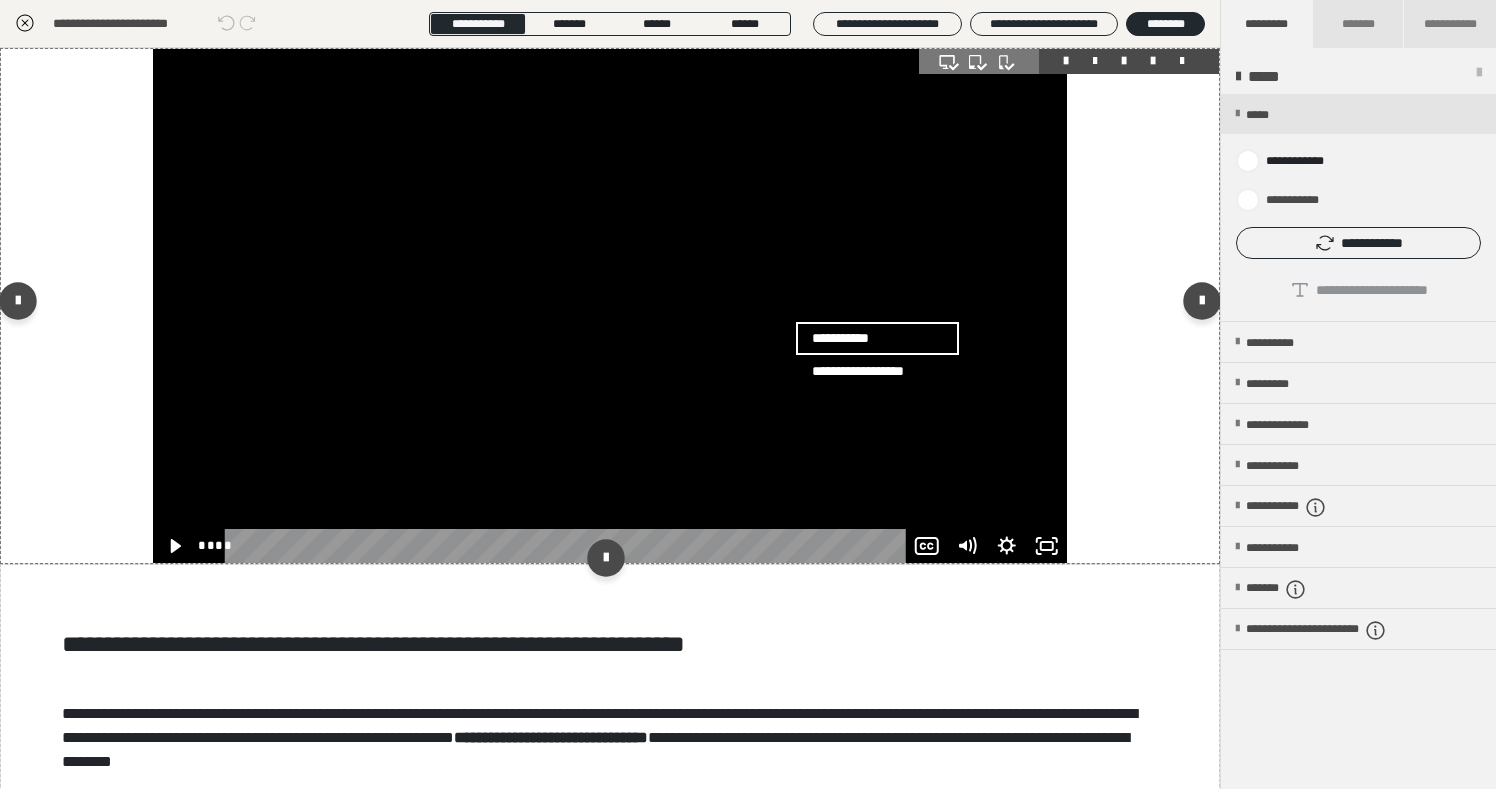 click at bounding box center [610, 306] 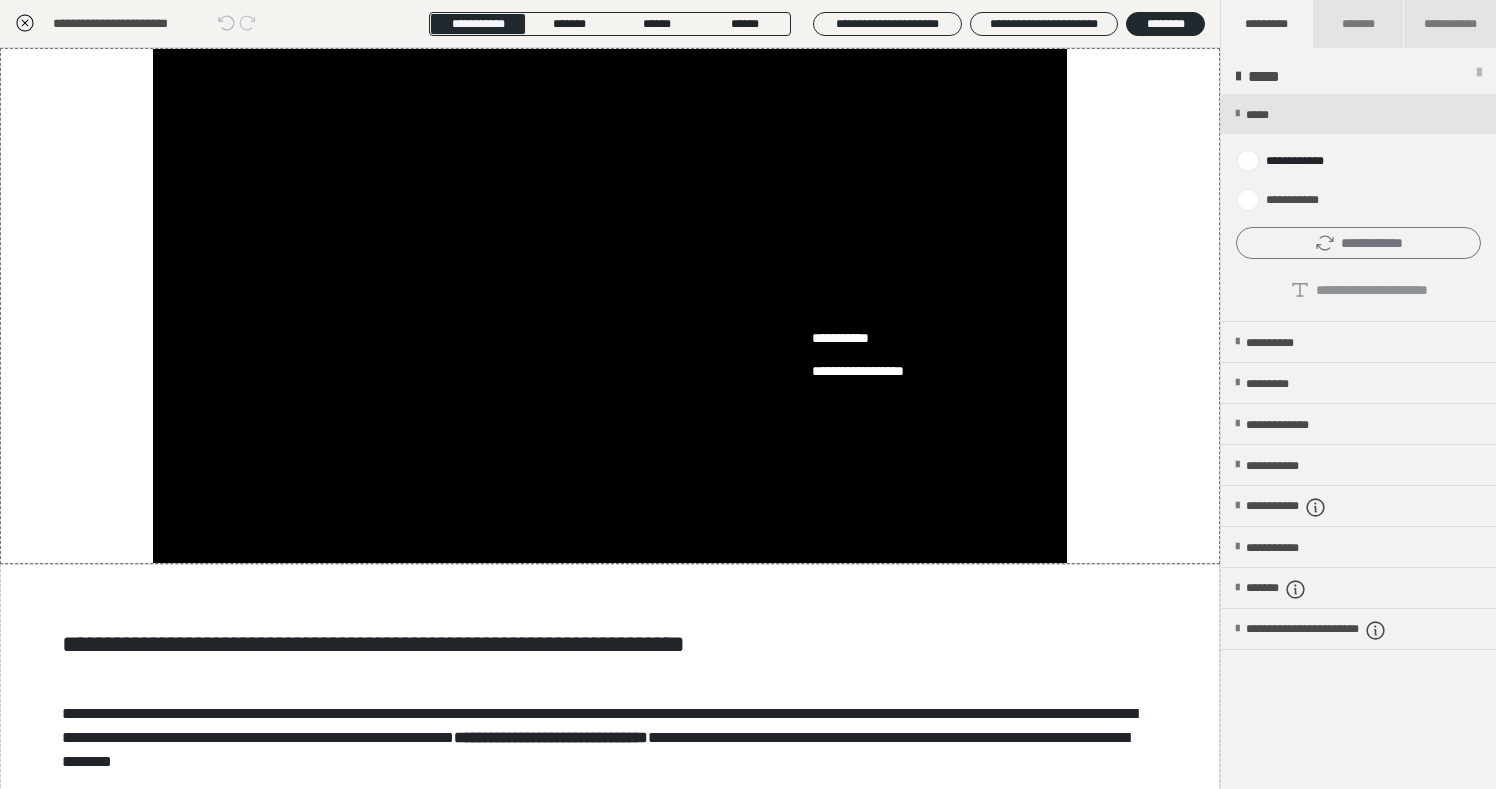click on "**********" at bounding box center (1358, 243) 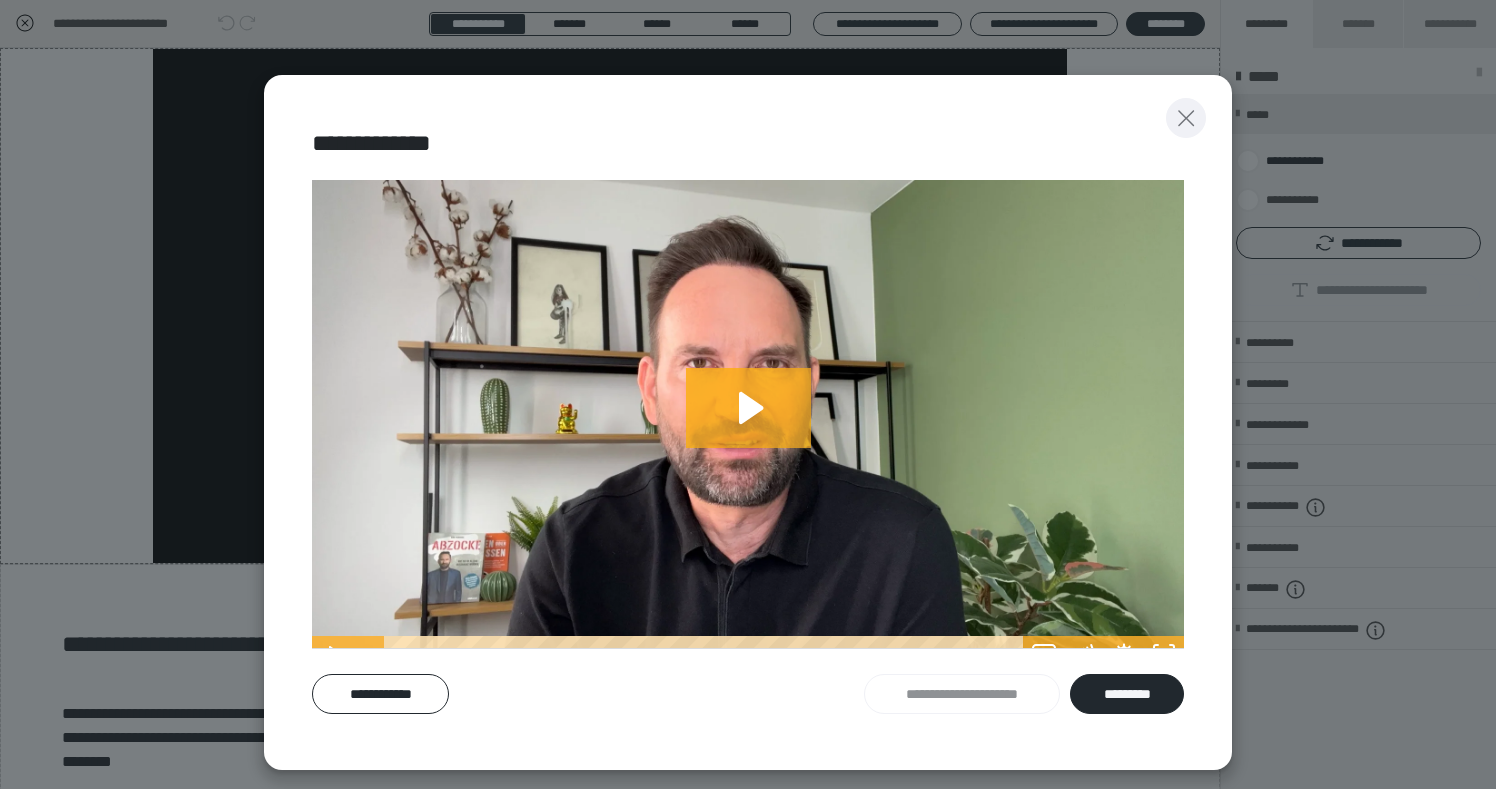 click 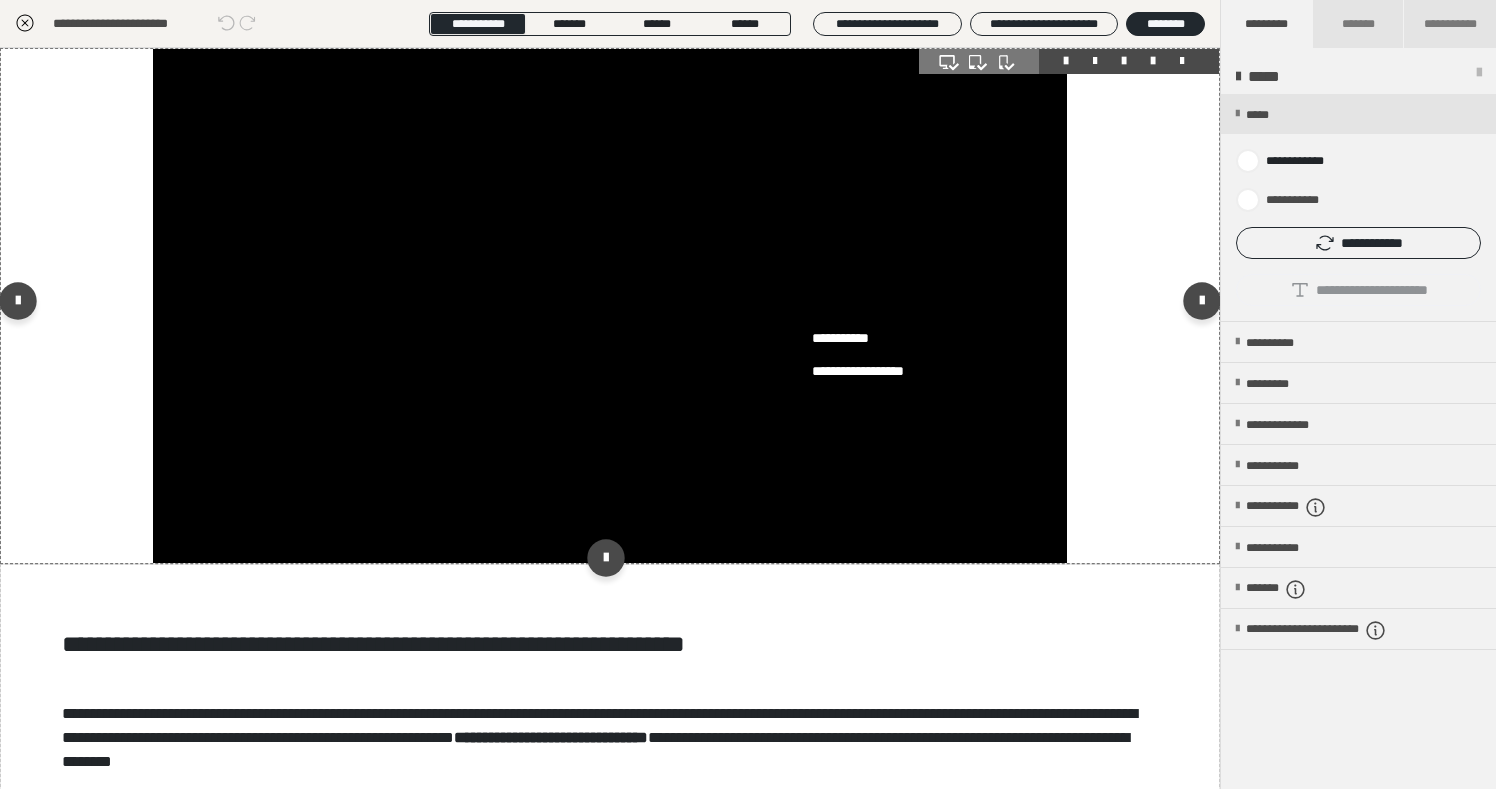 click at bounding box center (610, 306) 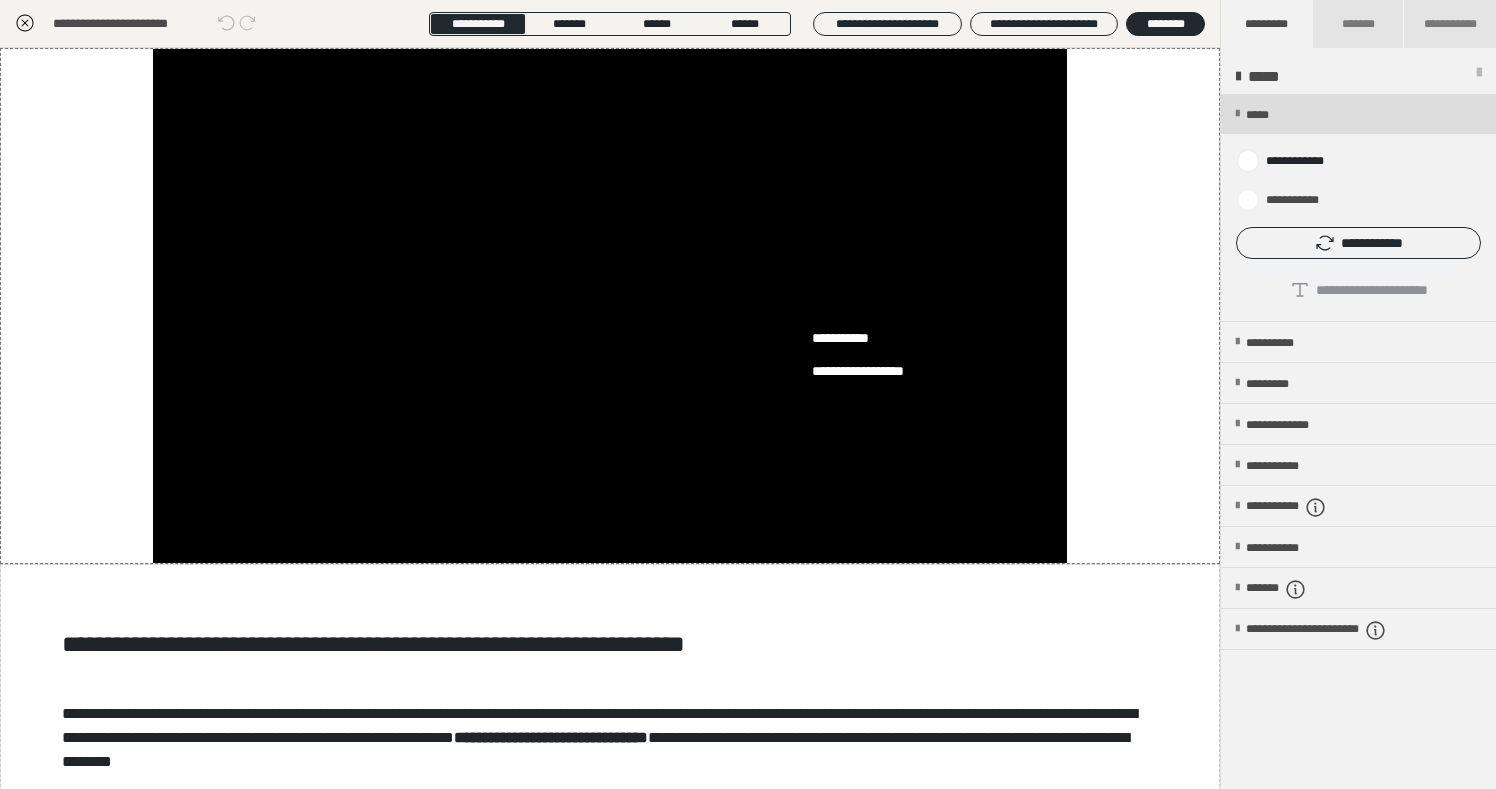 scroll, scrollTop: 1, scrollLeft: 0, axis: vertical 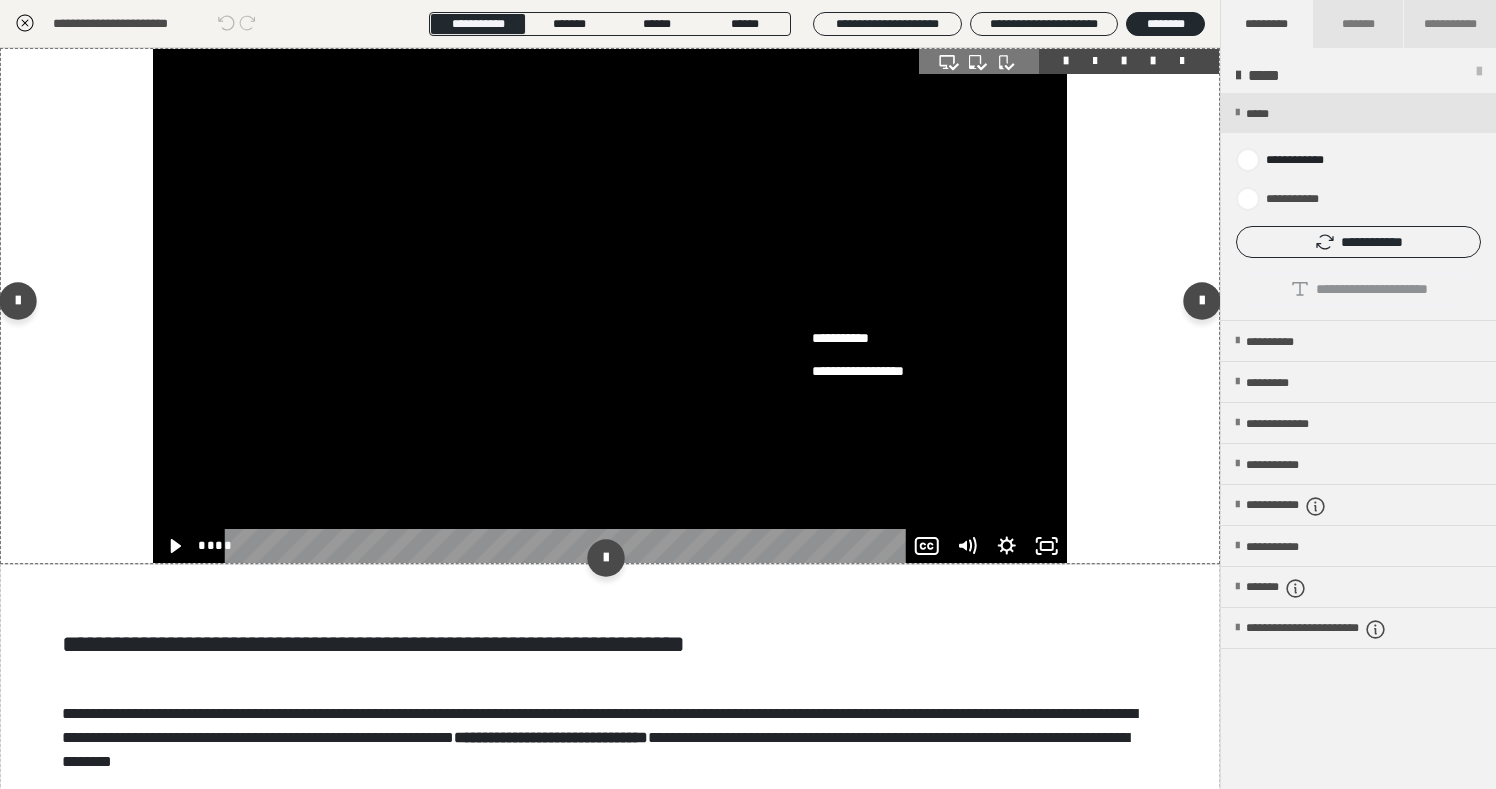 click 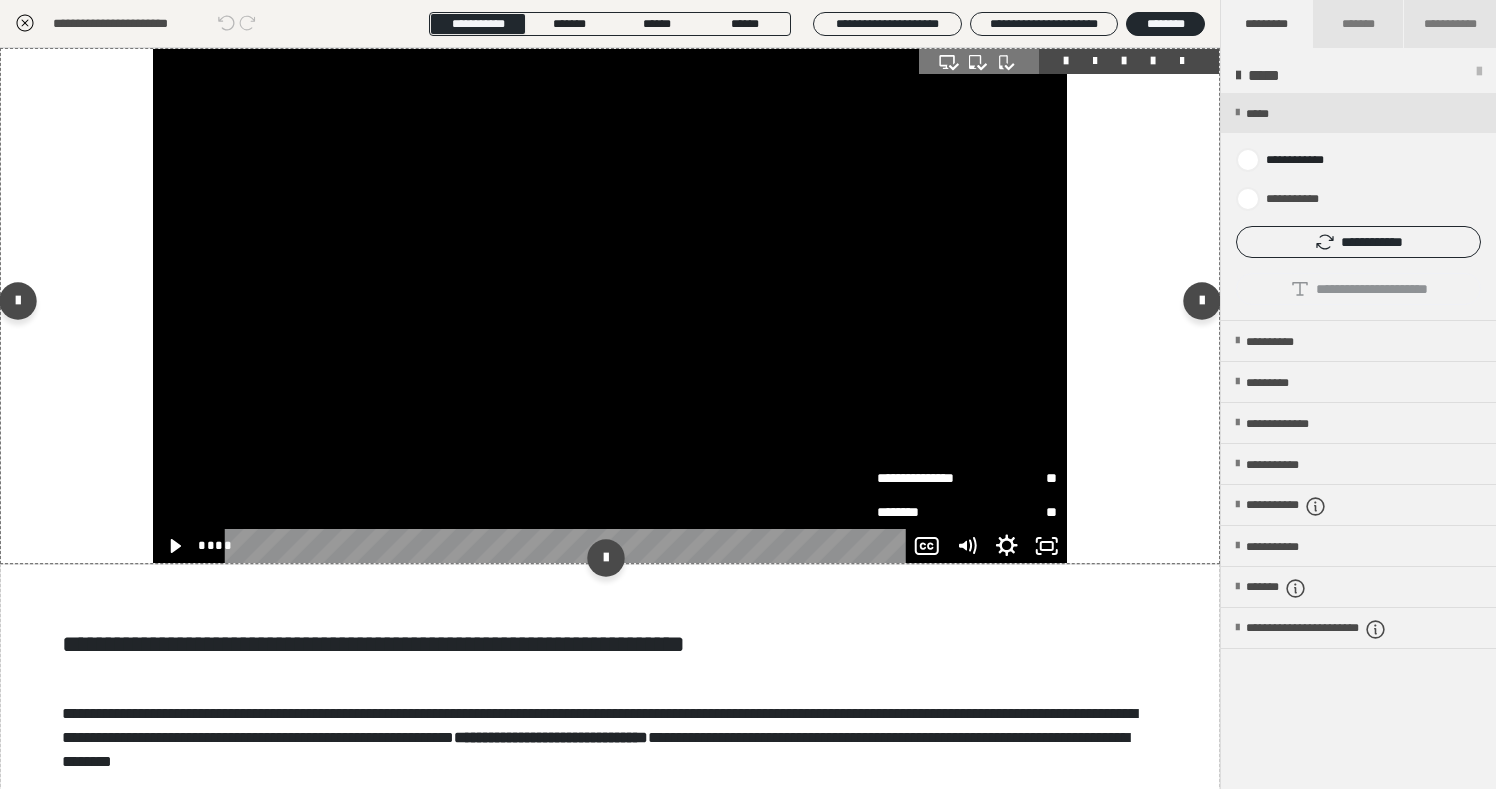 click 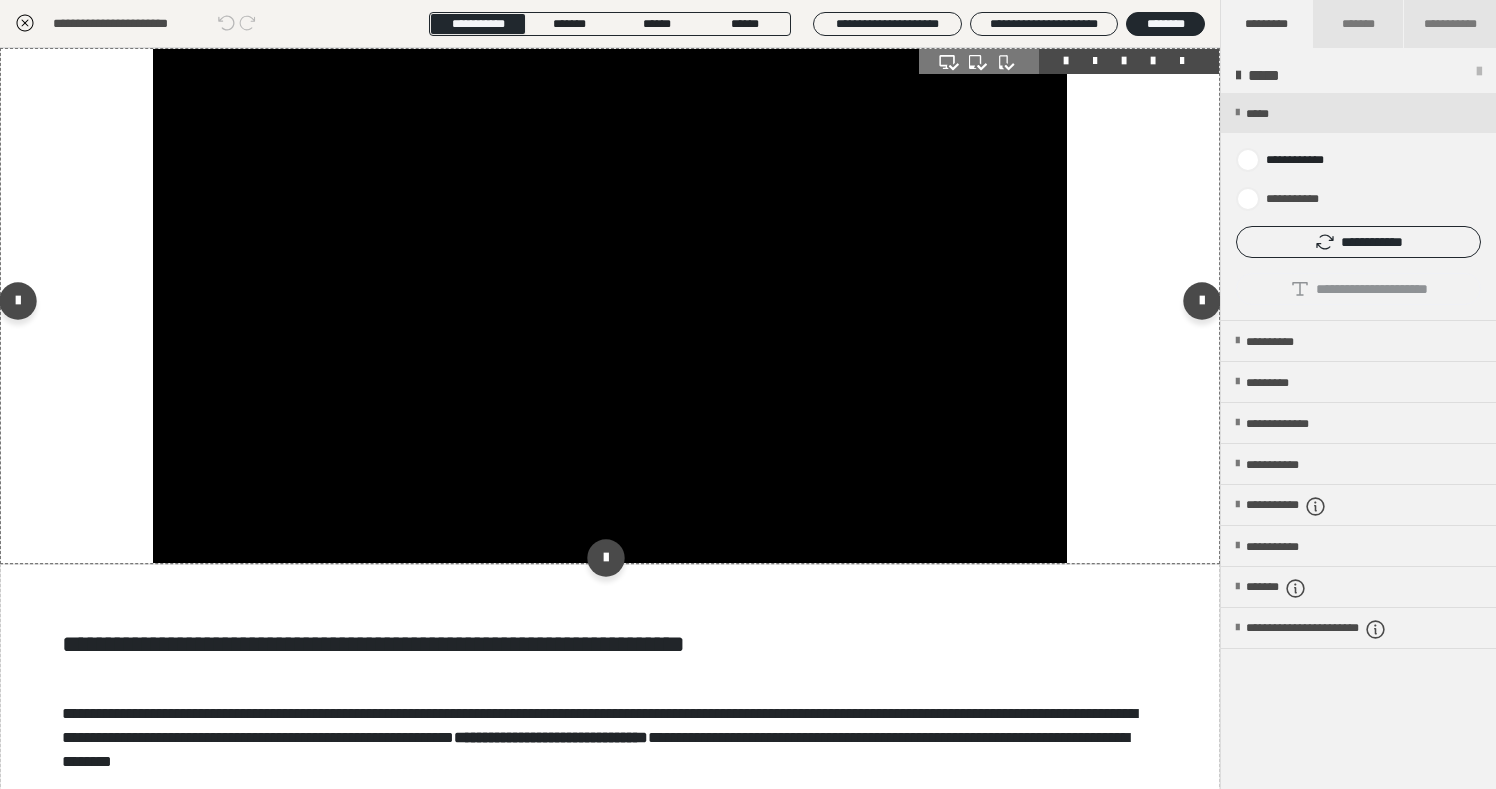 click at bounding box center (610, 306) 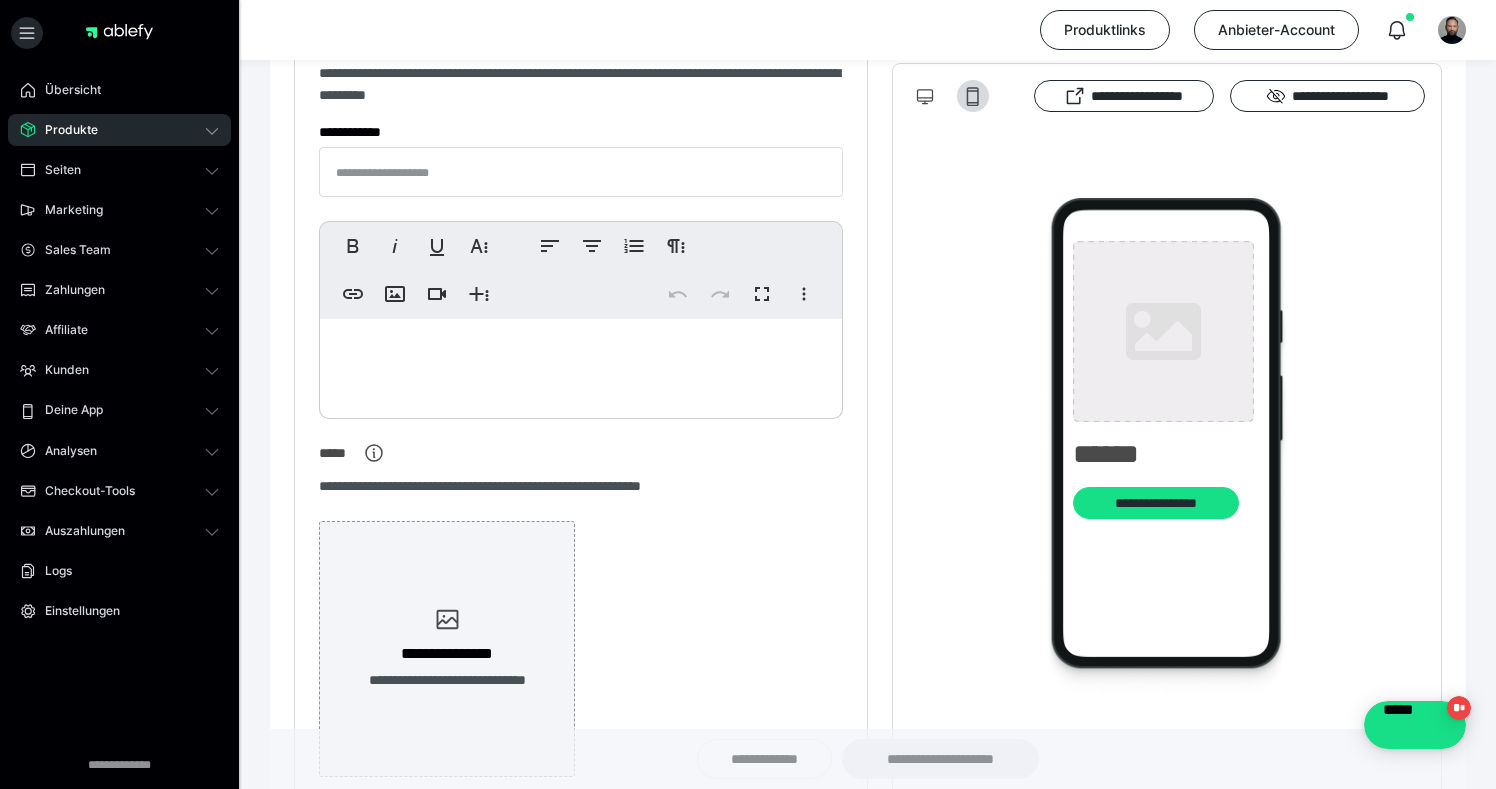 scroll, scrollTop: 0, scrollLeft: 0, axis: both 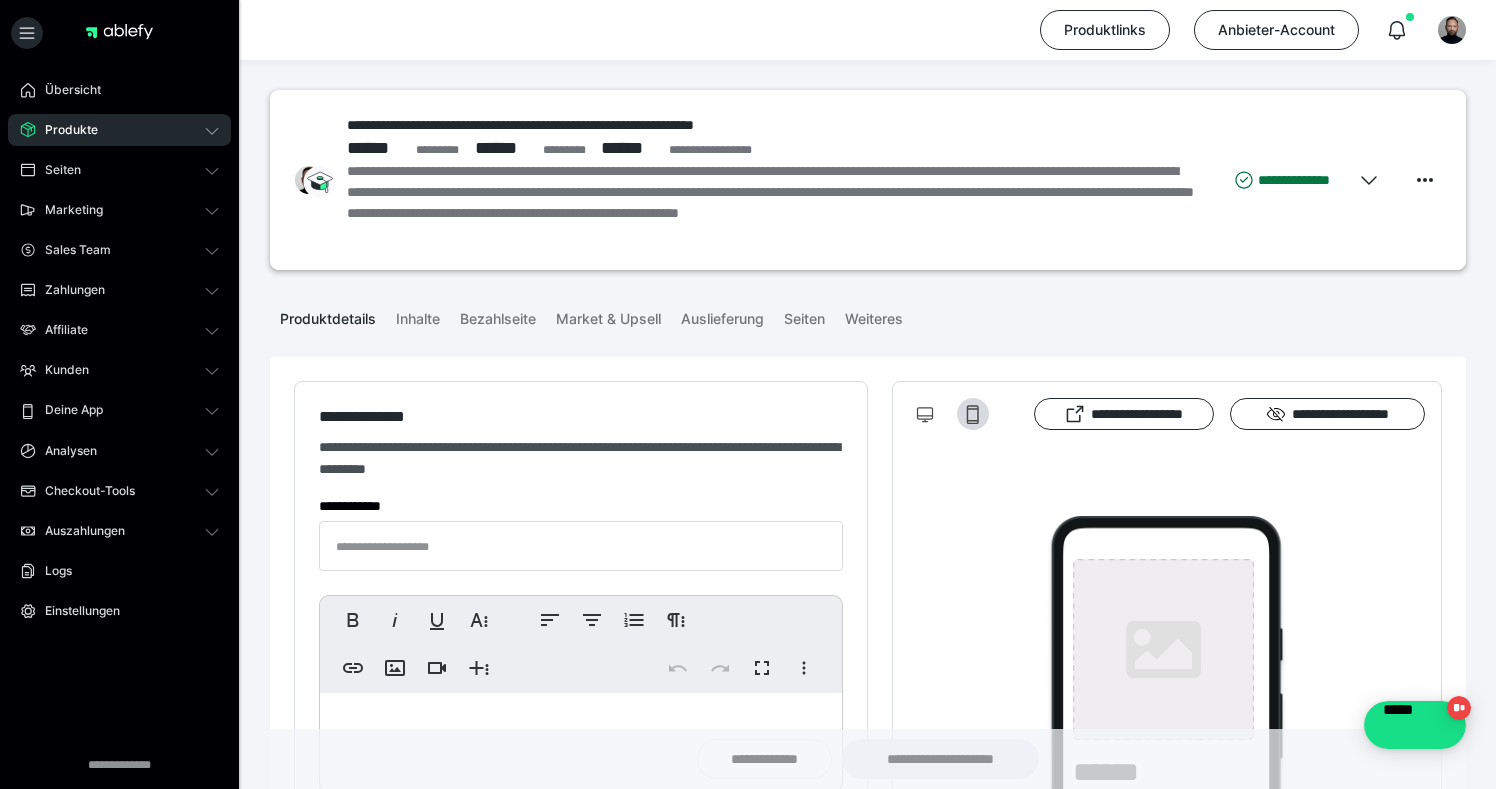 type on "**********" 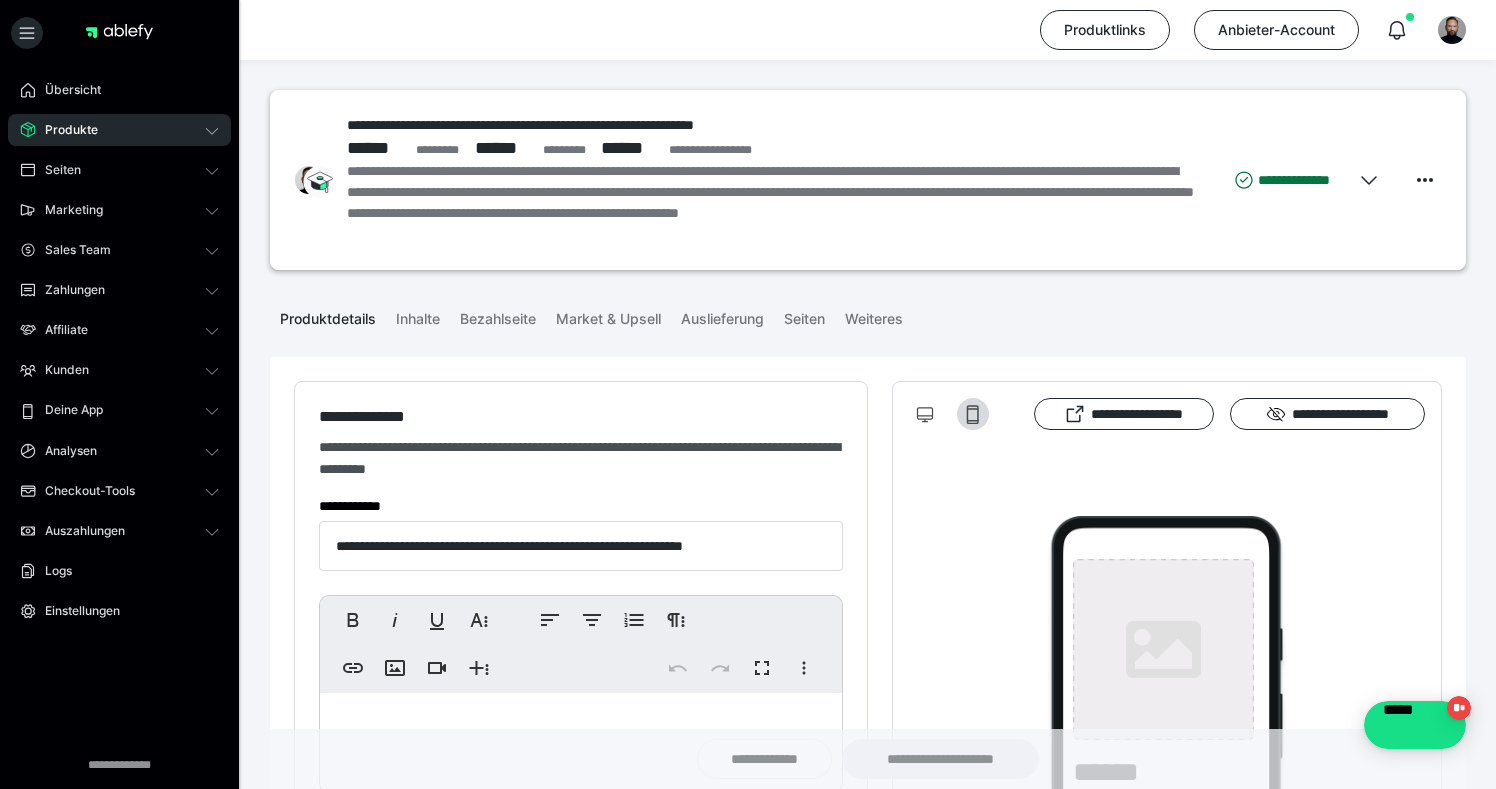 type on "**********" 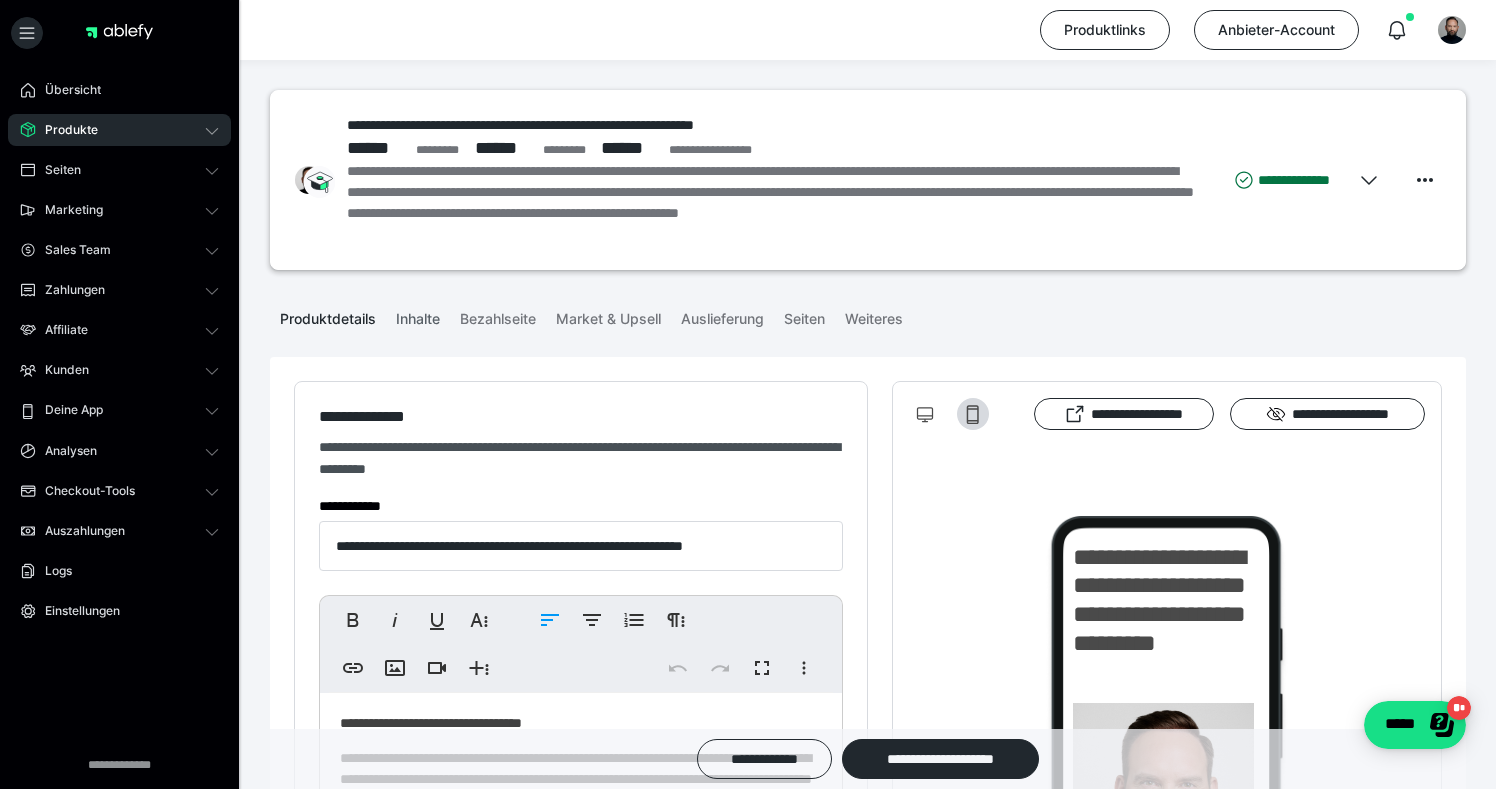 click on "Inhalte" at bounding box center (418, 315) 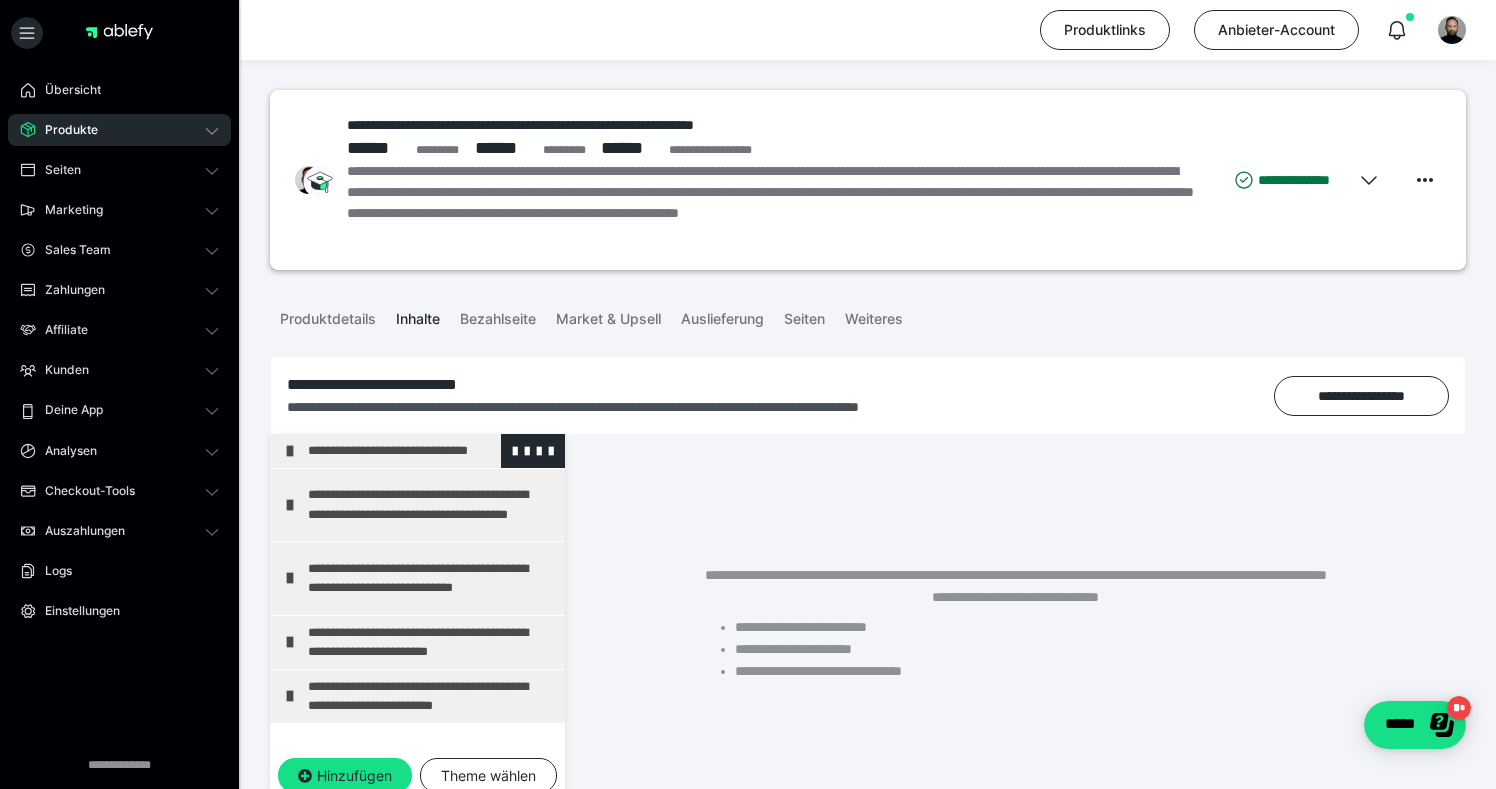 click on "**********" at bounding box center (431, 451) 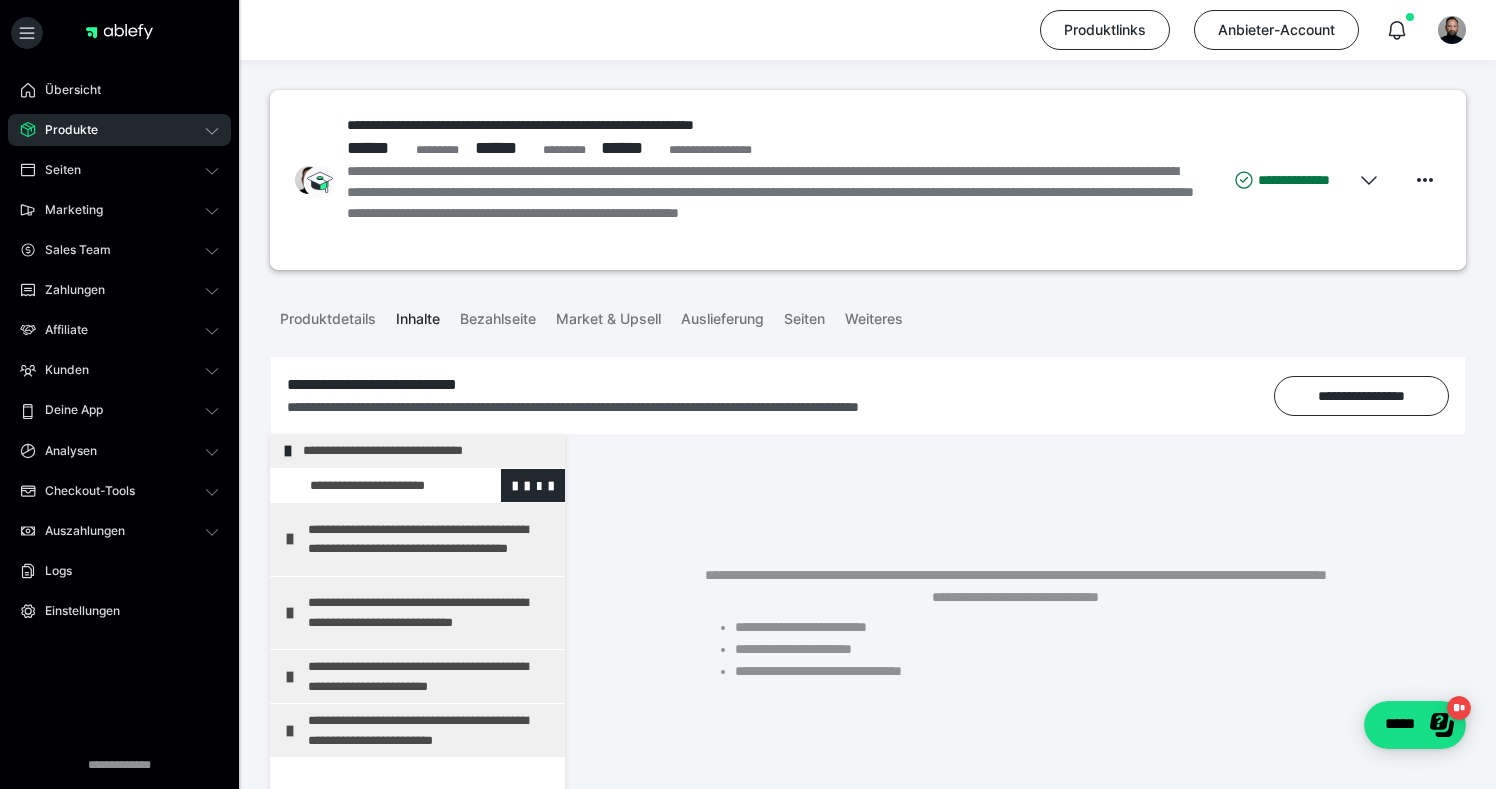 click at bounding box center (375, 486) 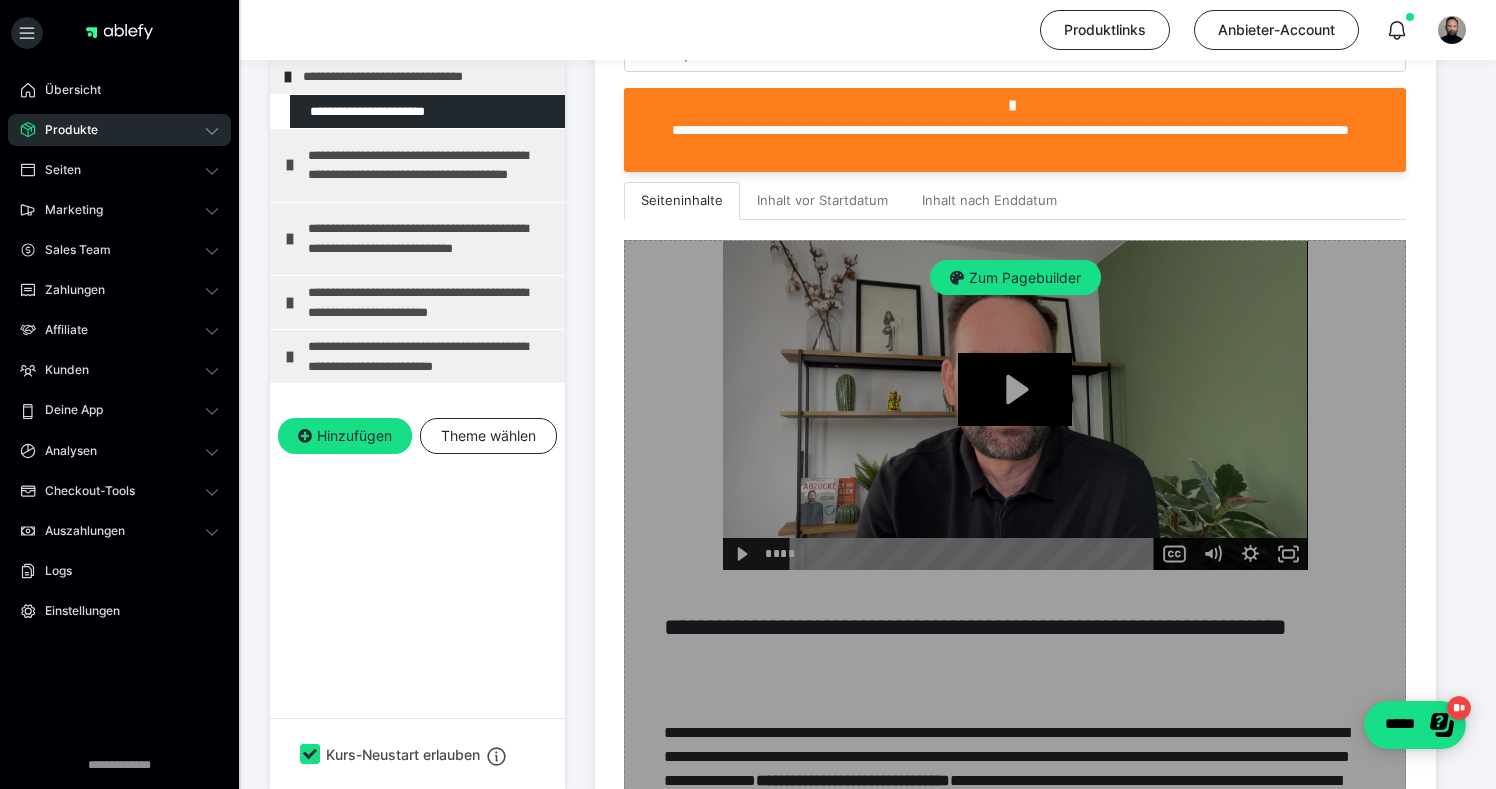 scroll, scrollTop: 597, scrollLeft: 0, axis: vertical 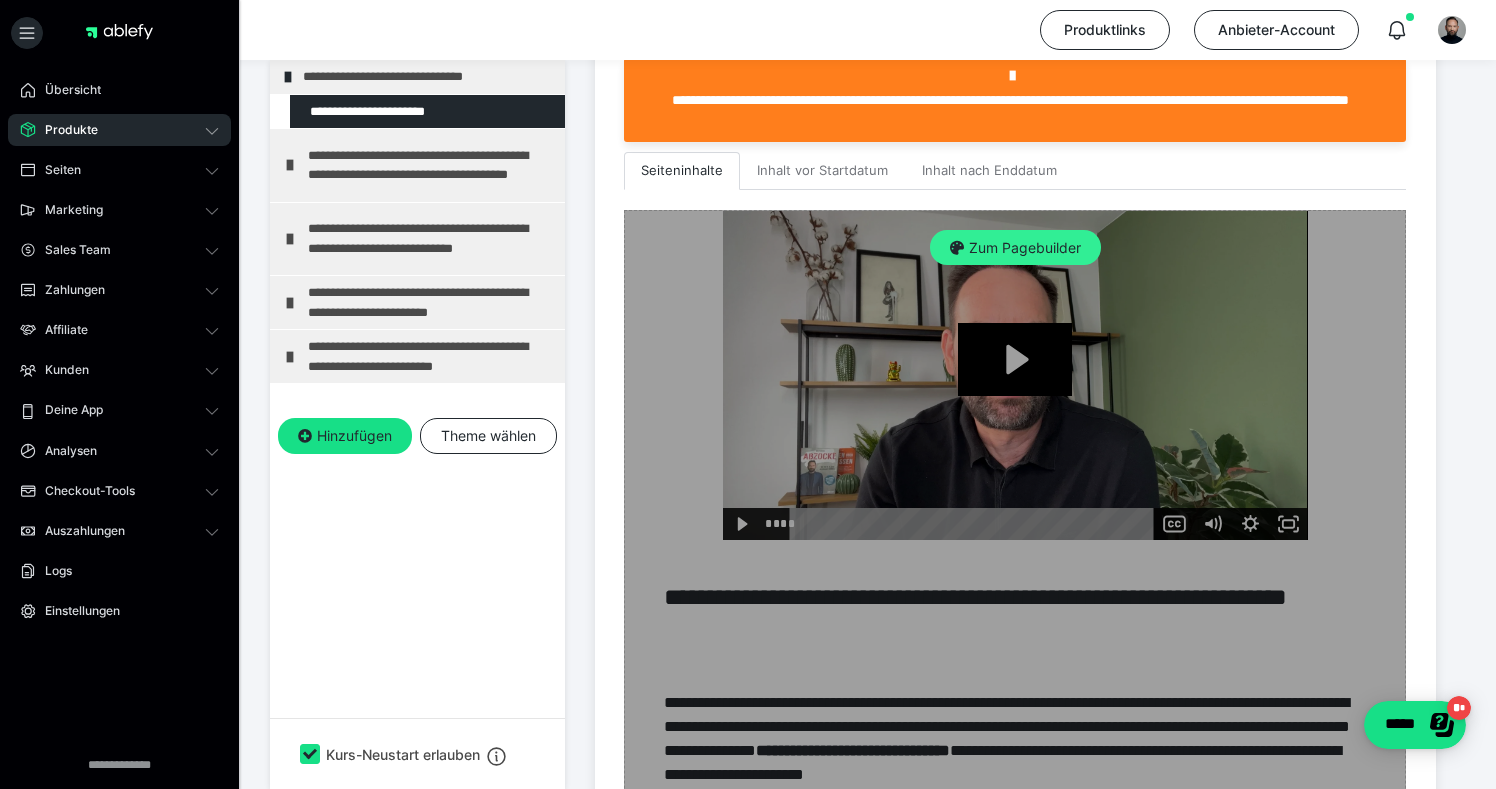 click on "Zum Pagebuilder" at bounding box center [1015, 248] 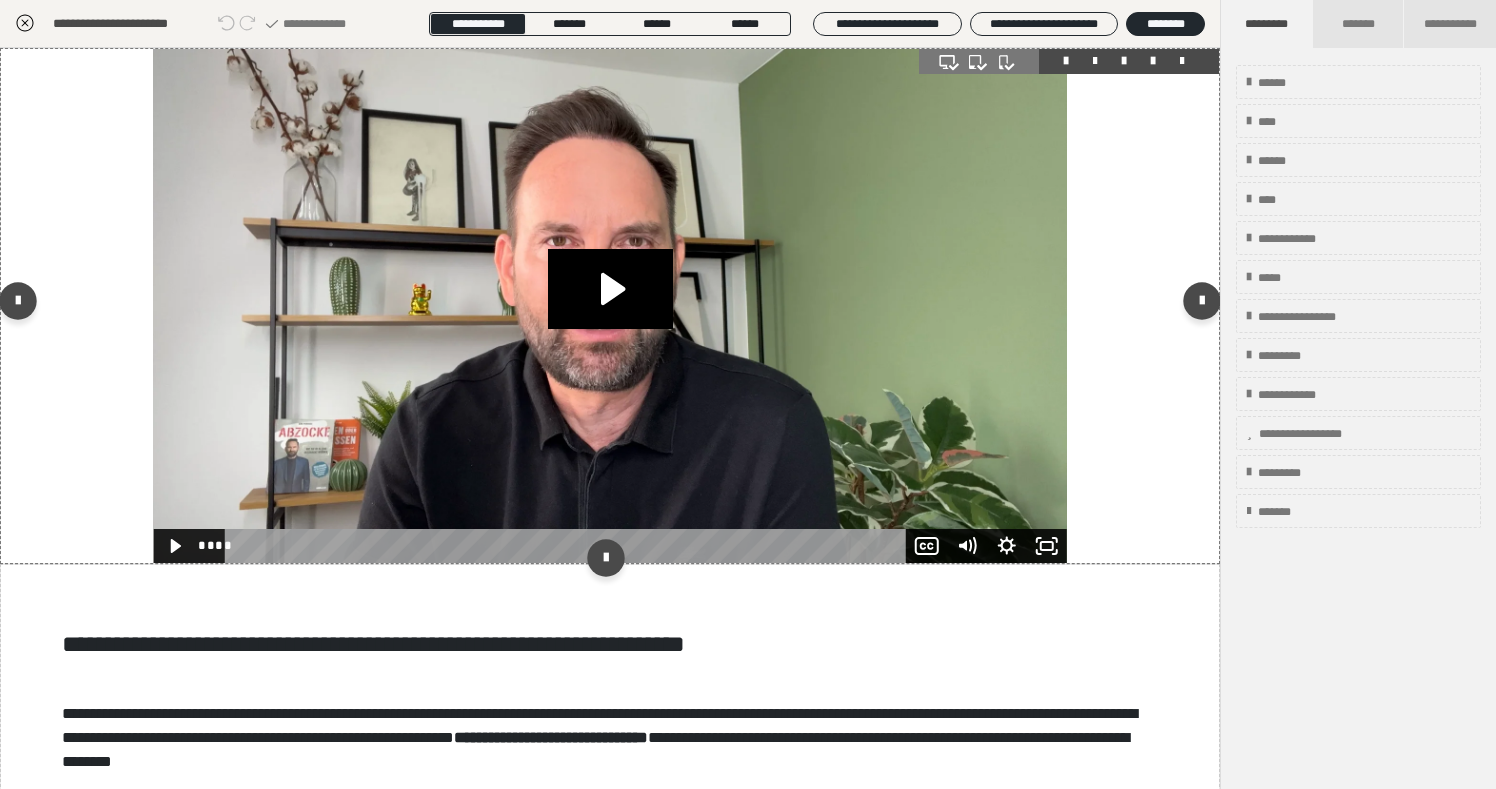 click at bounding box center (610, 306) 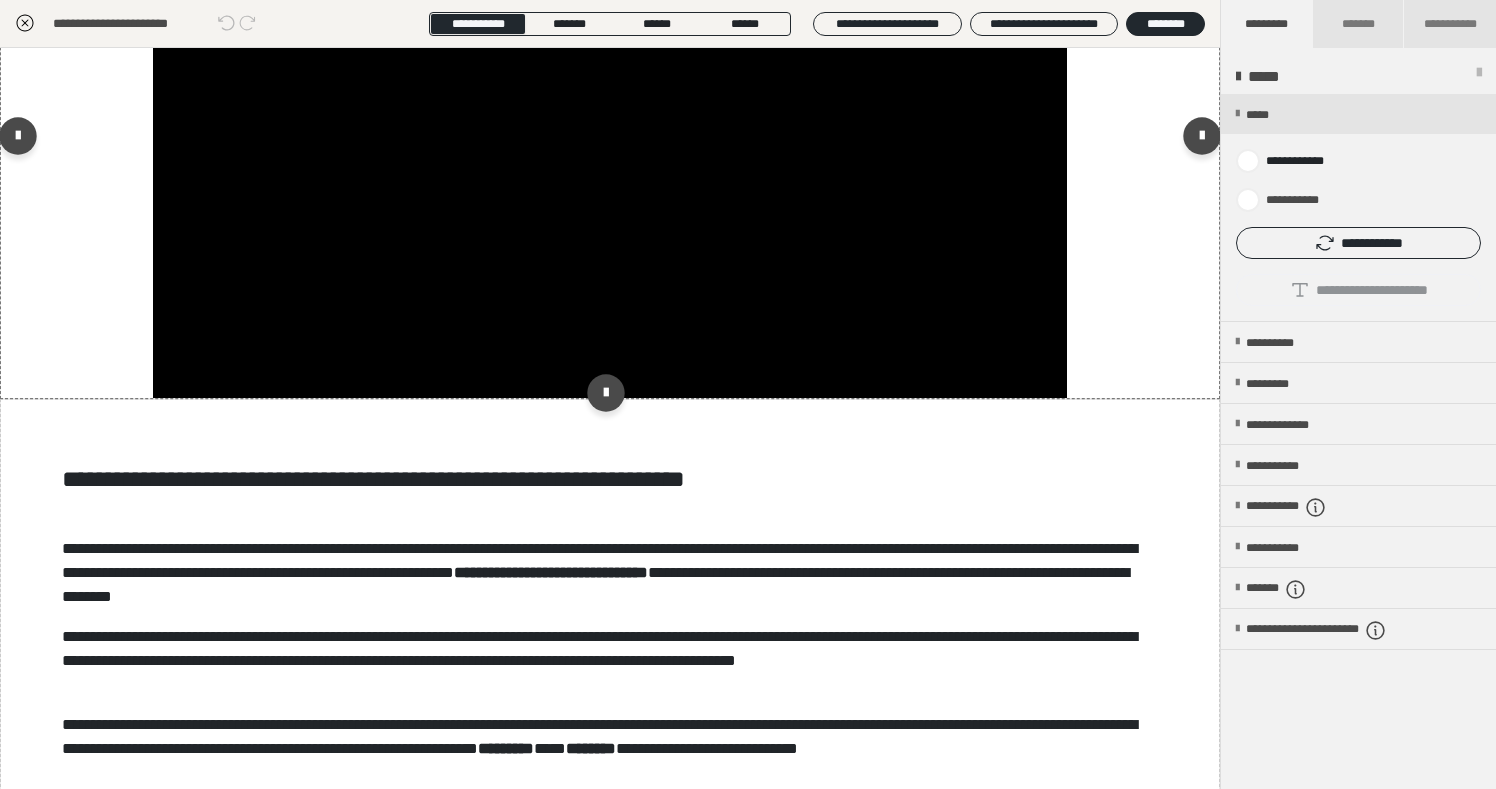 scroll, scrollTop: 0, scrollLeft: 0, axis: both 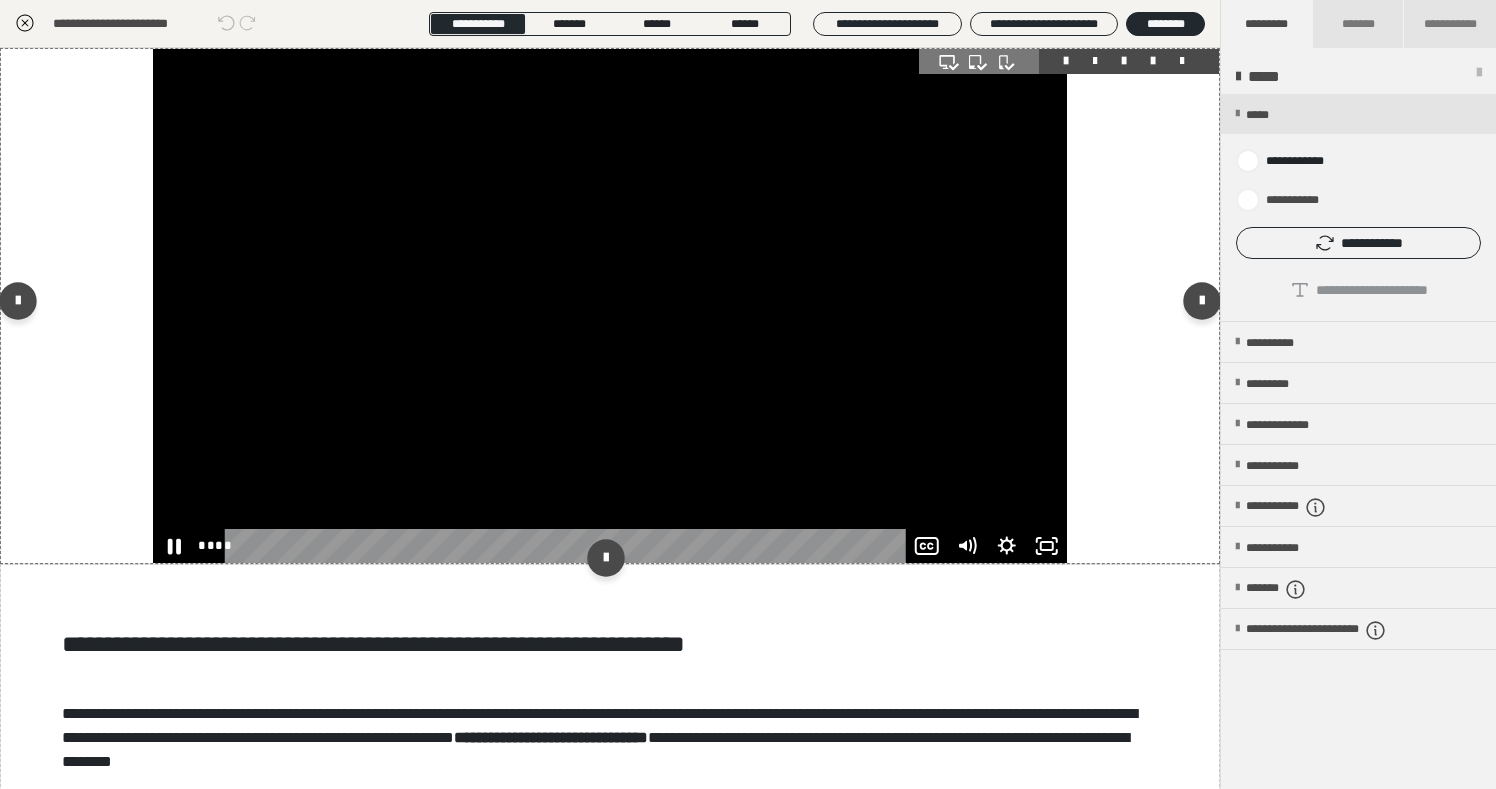 click 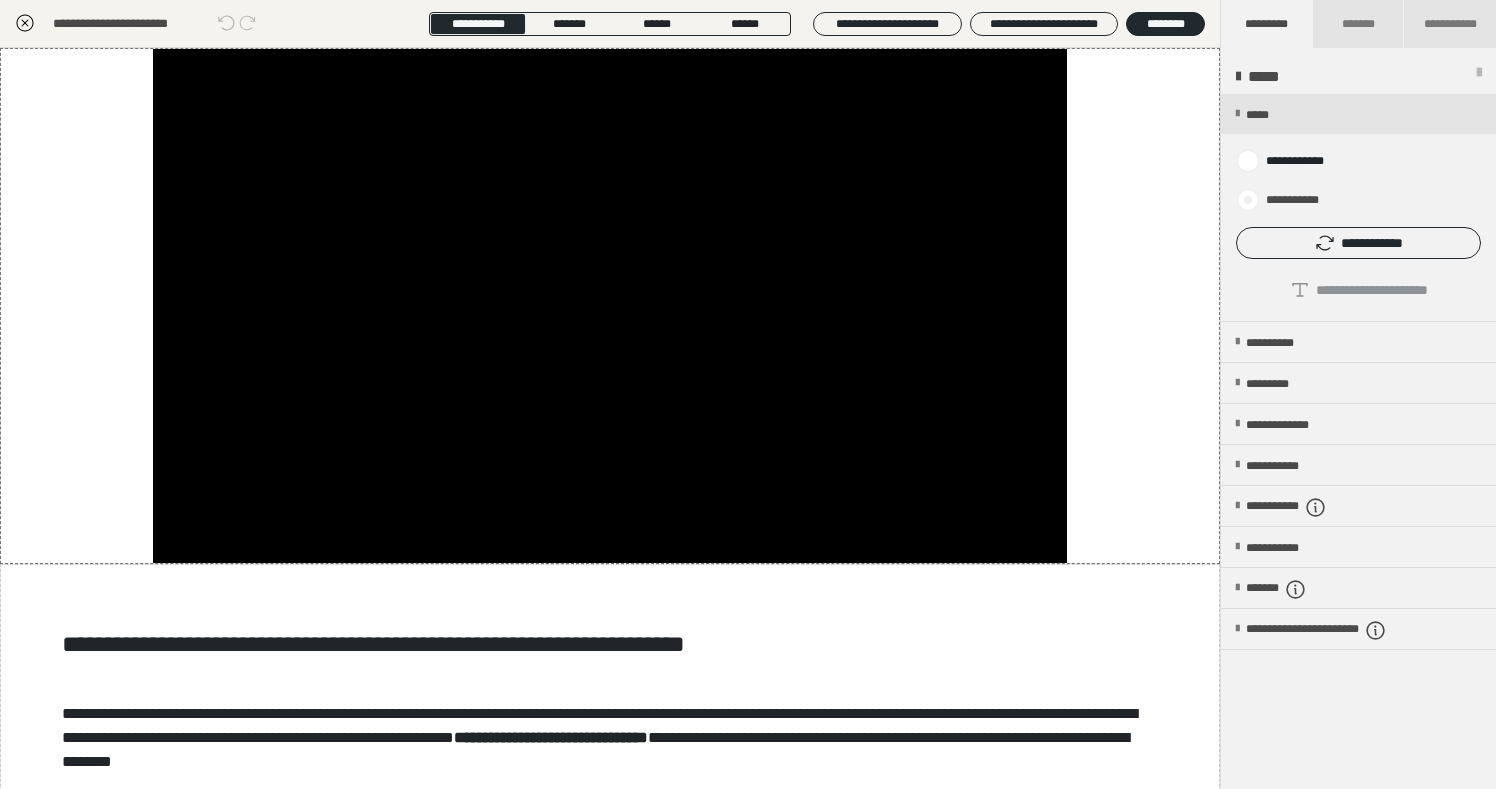click on "**********" at bounding box center [1290, 200] 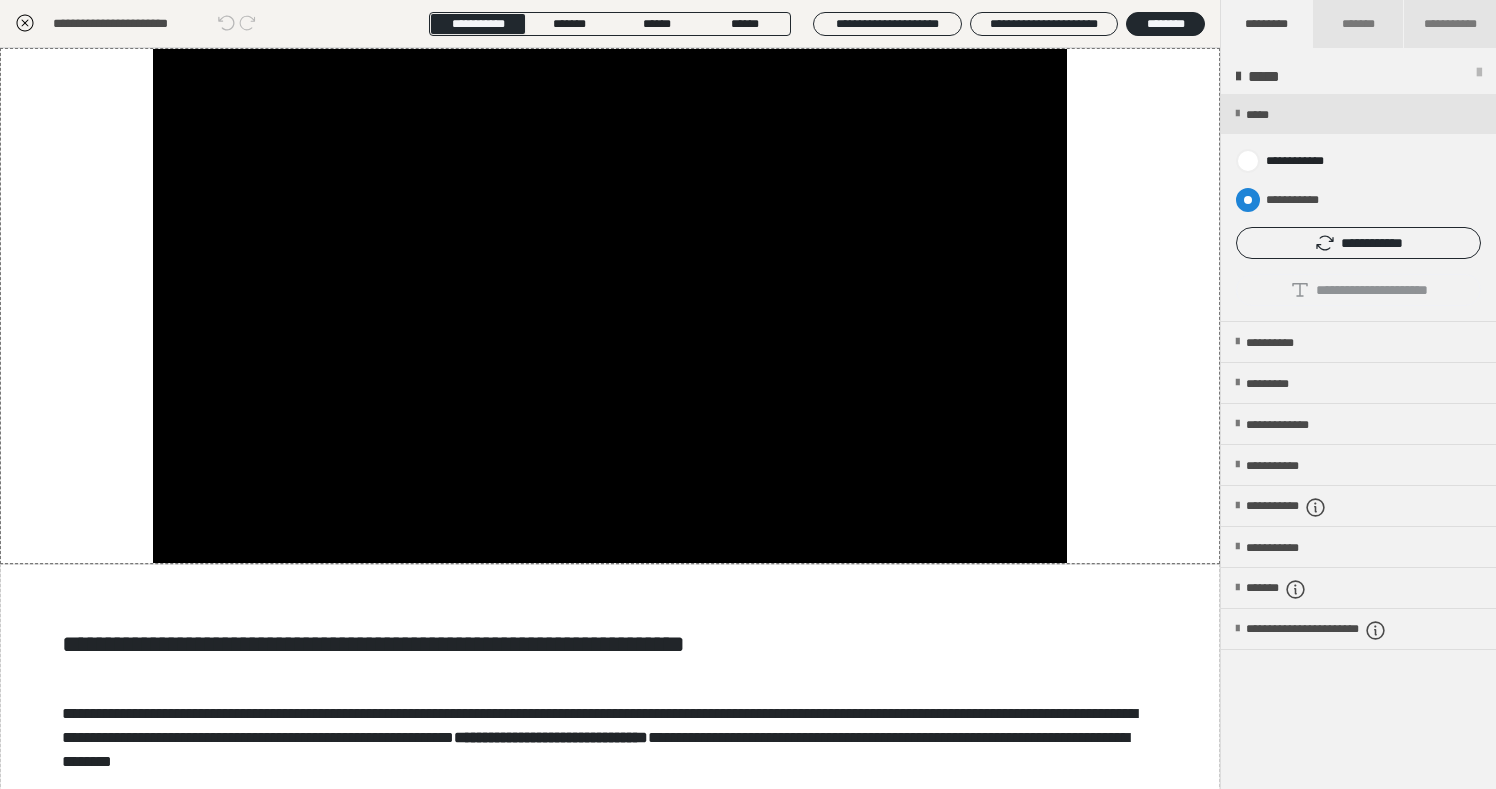 radio on "****" 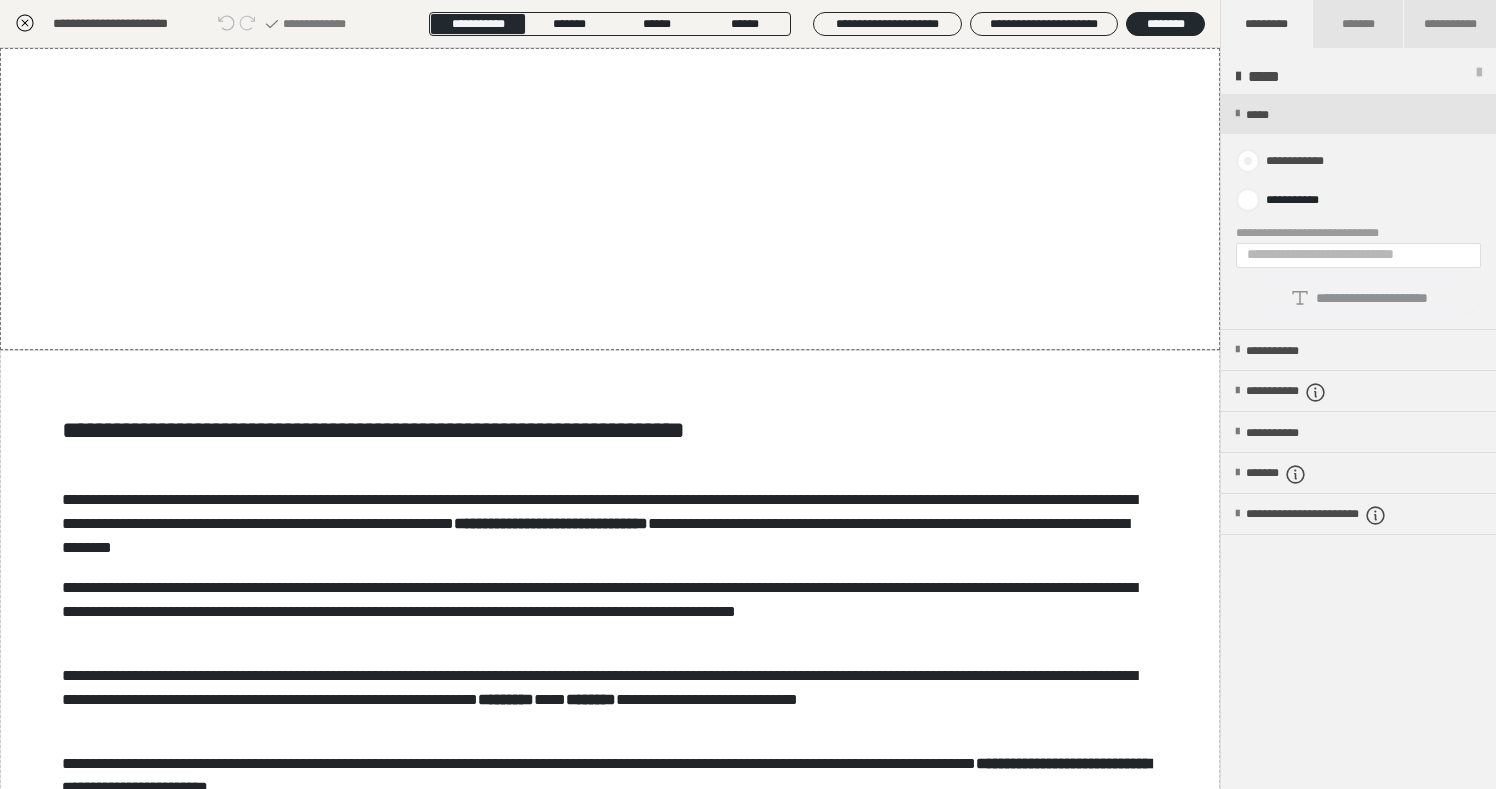 click on "**********" at bounding box center [1288, 161] 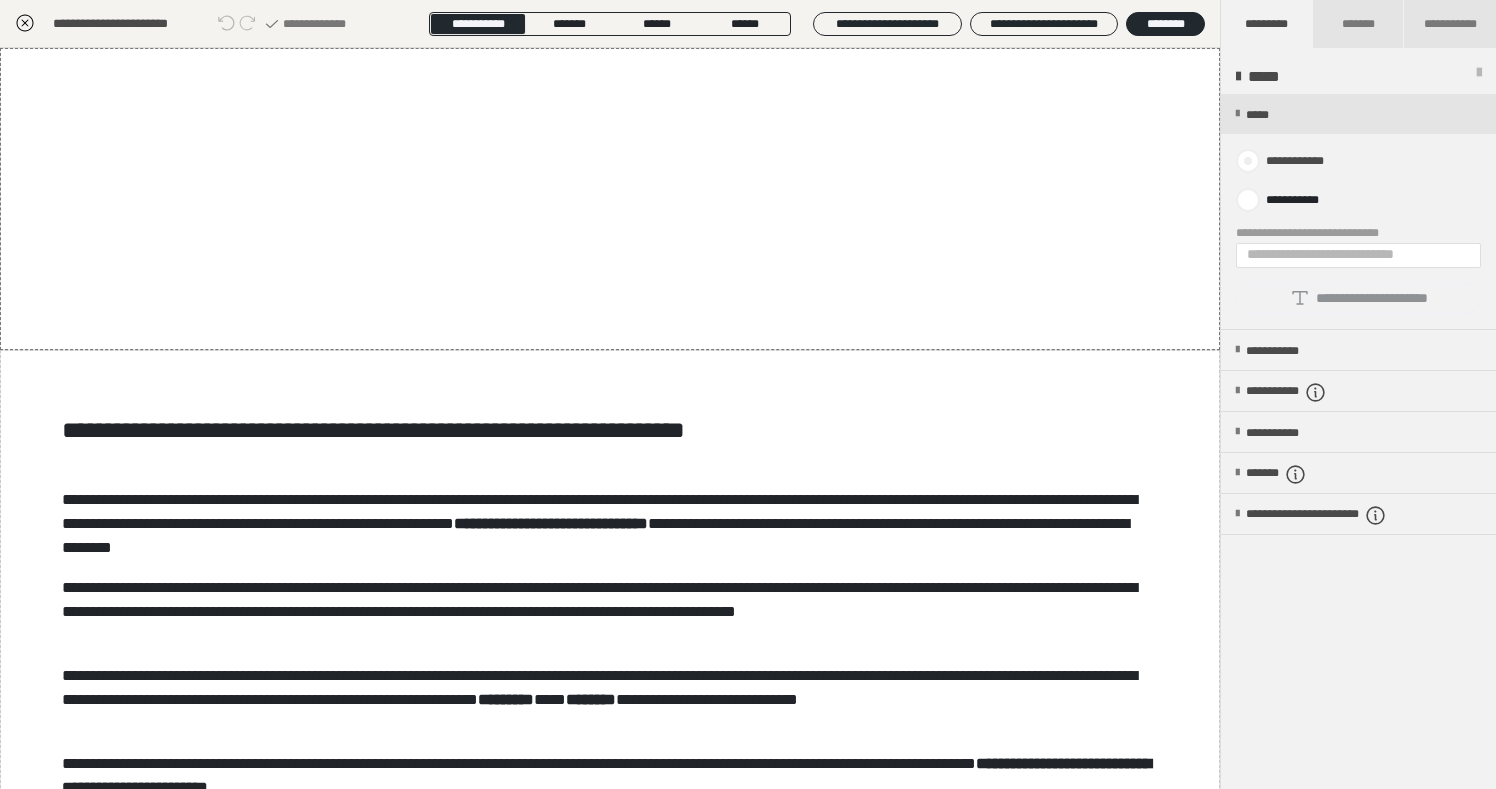 radio on "****" 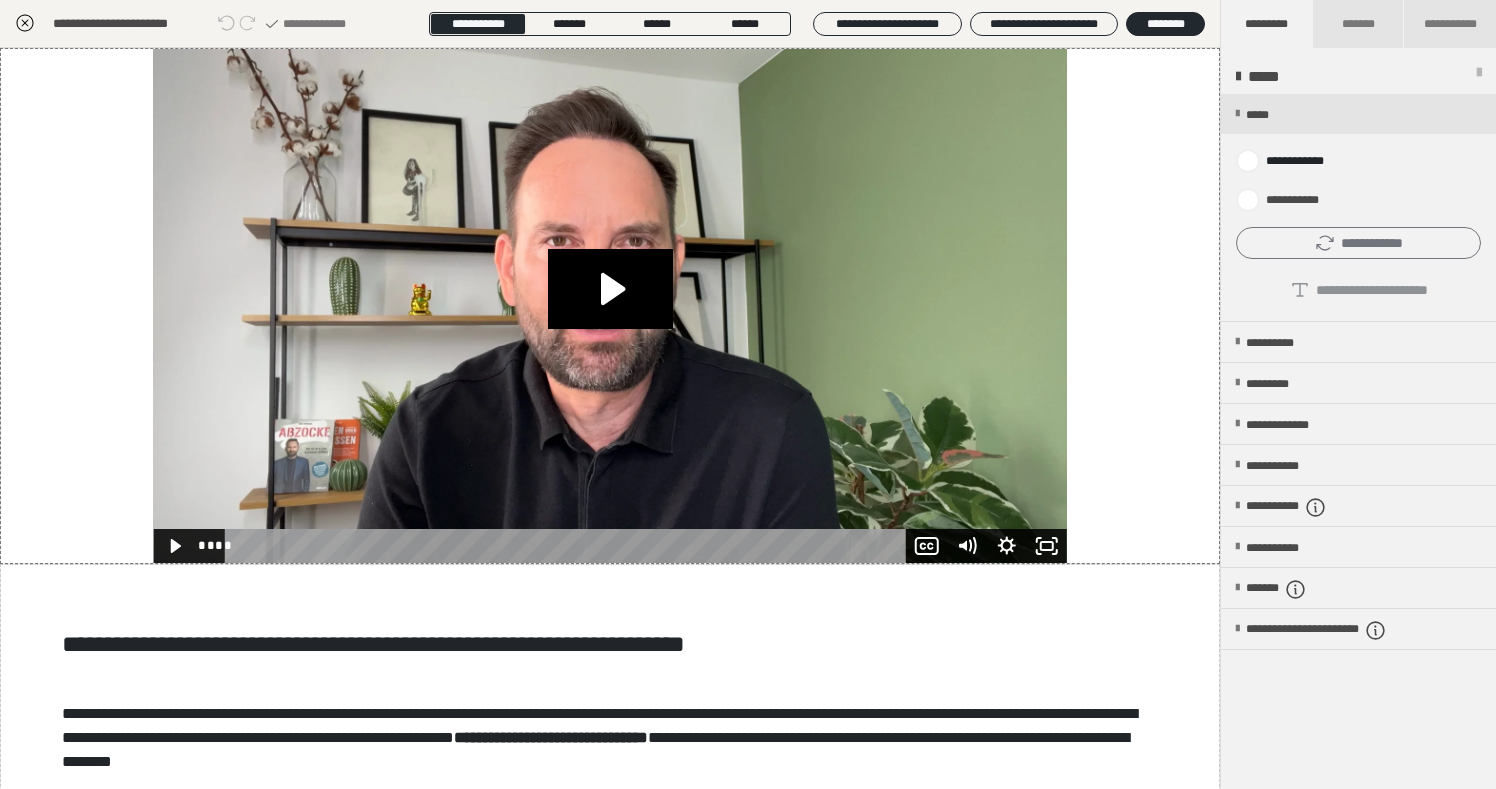 click on "**********" at bounding box center (1358, 243) 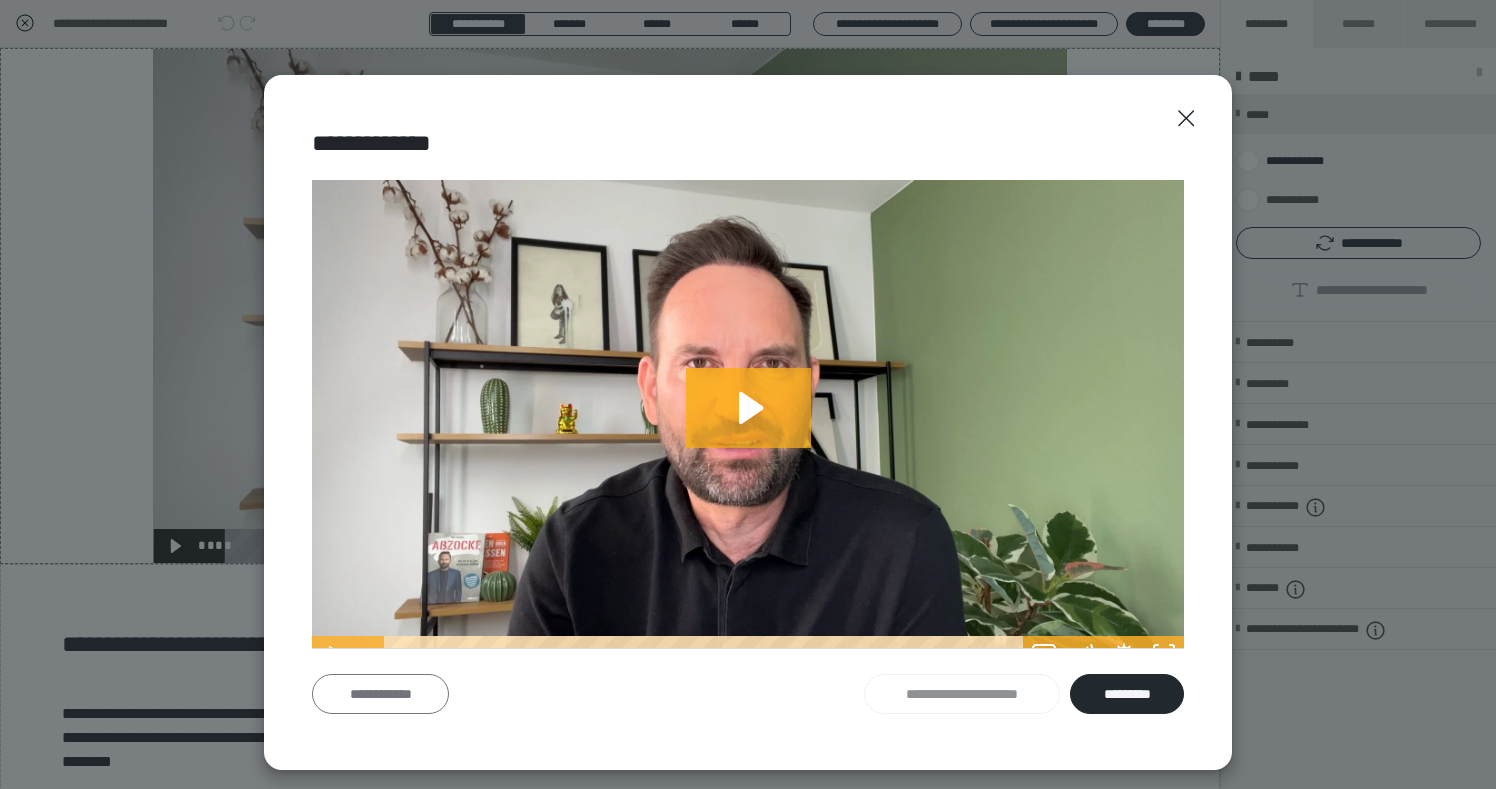 click on "**********" at bounding box center (380, 694) 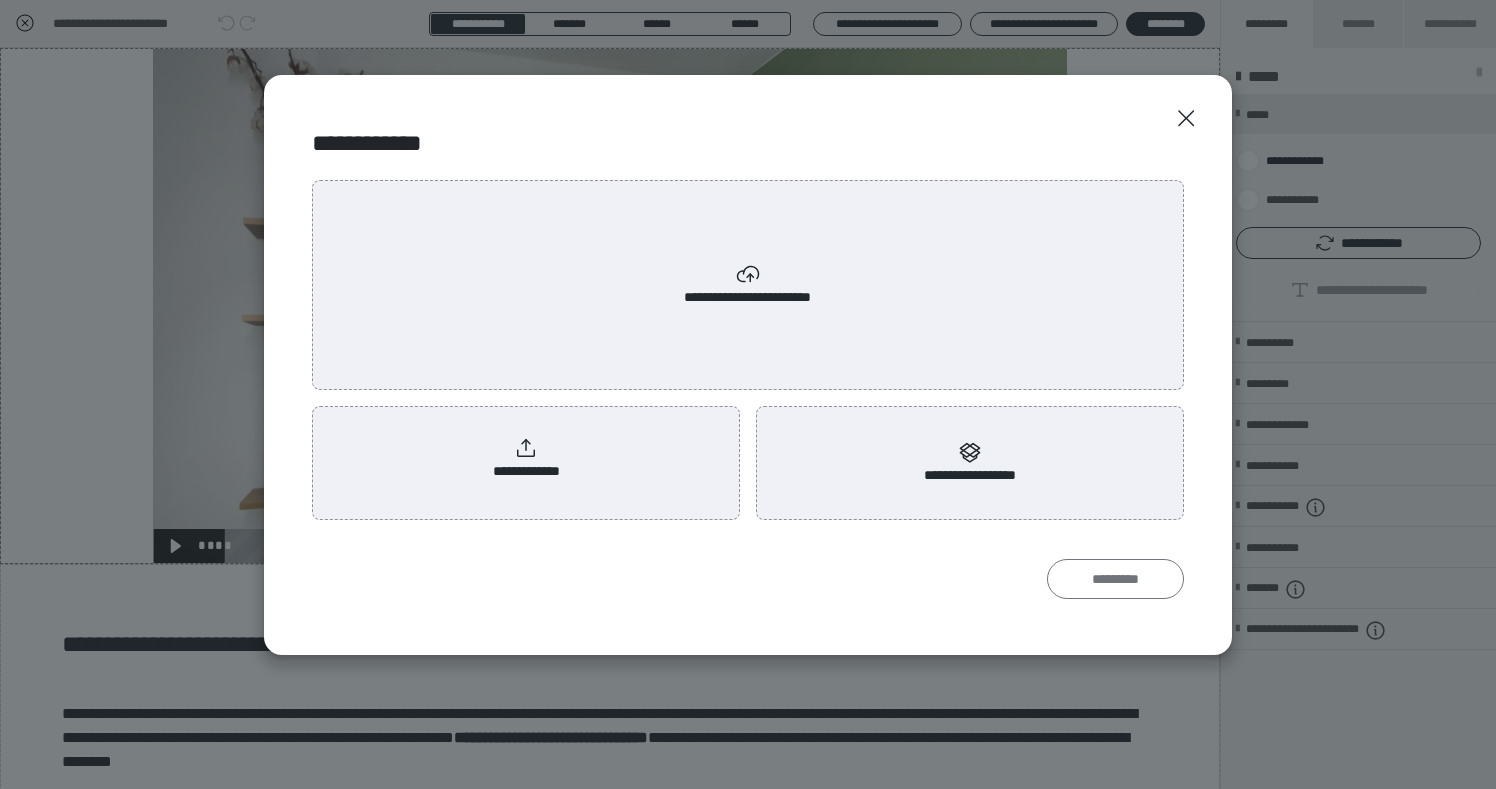 scroll, scrollTop: 0, scrollLeft: 0, axis: both 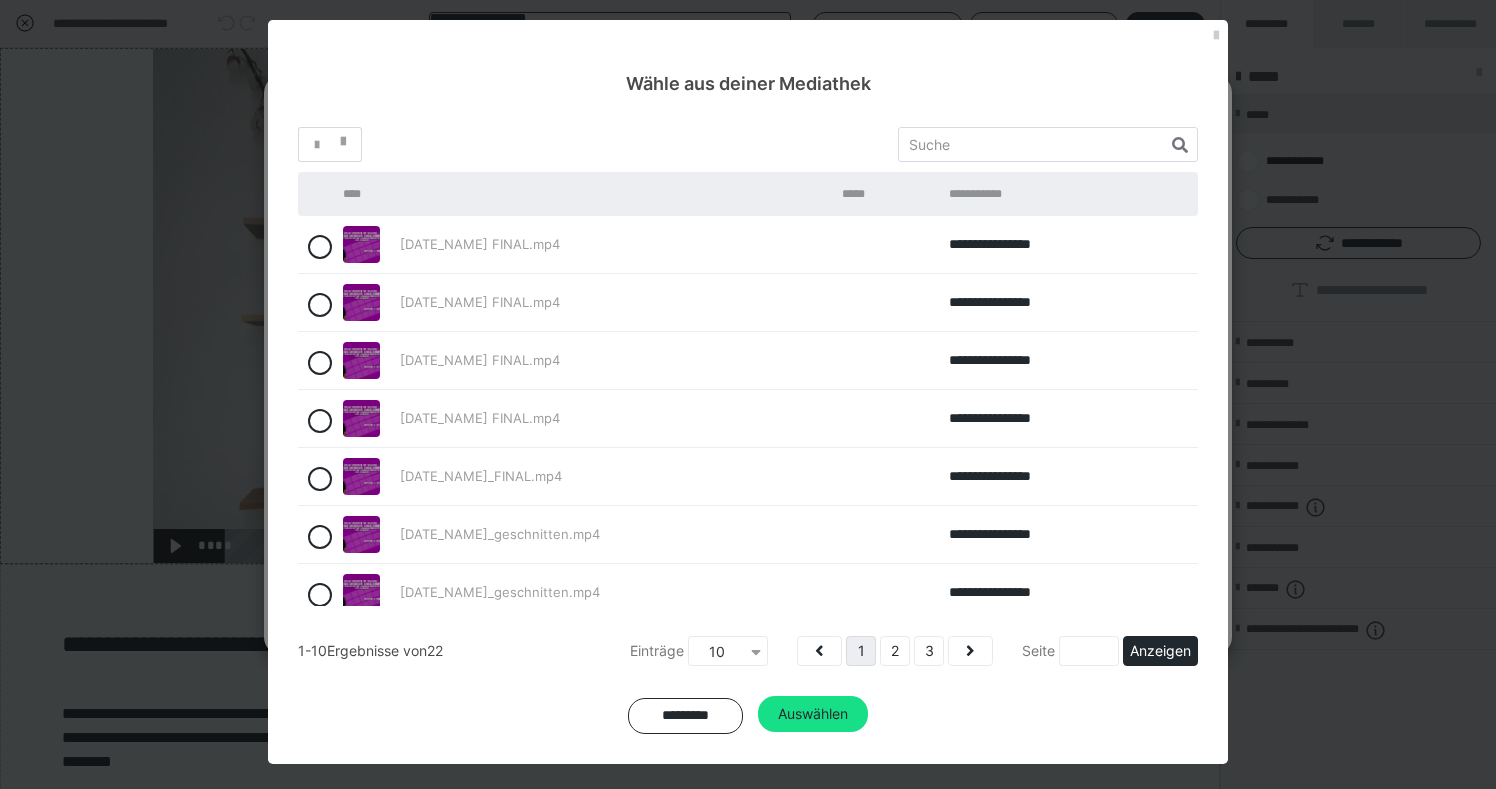 click at bounding box center (756, 652) 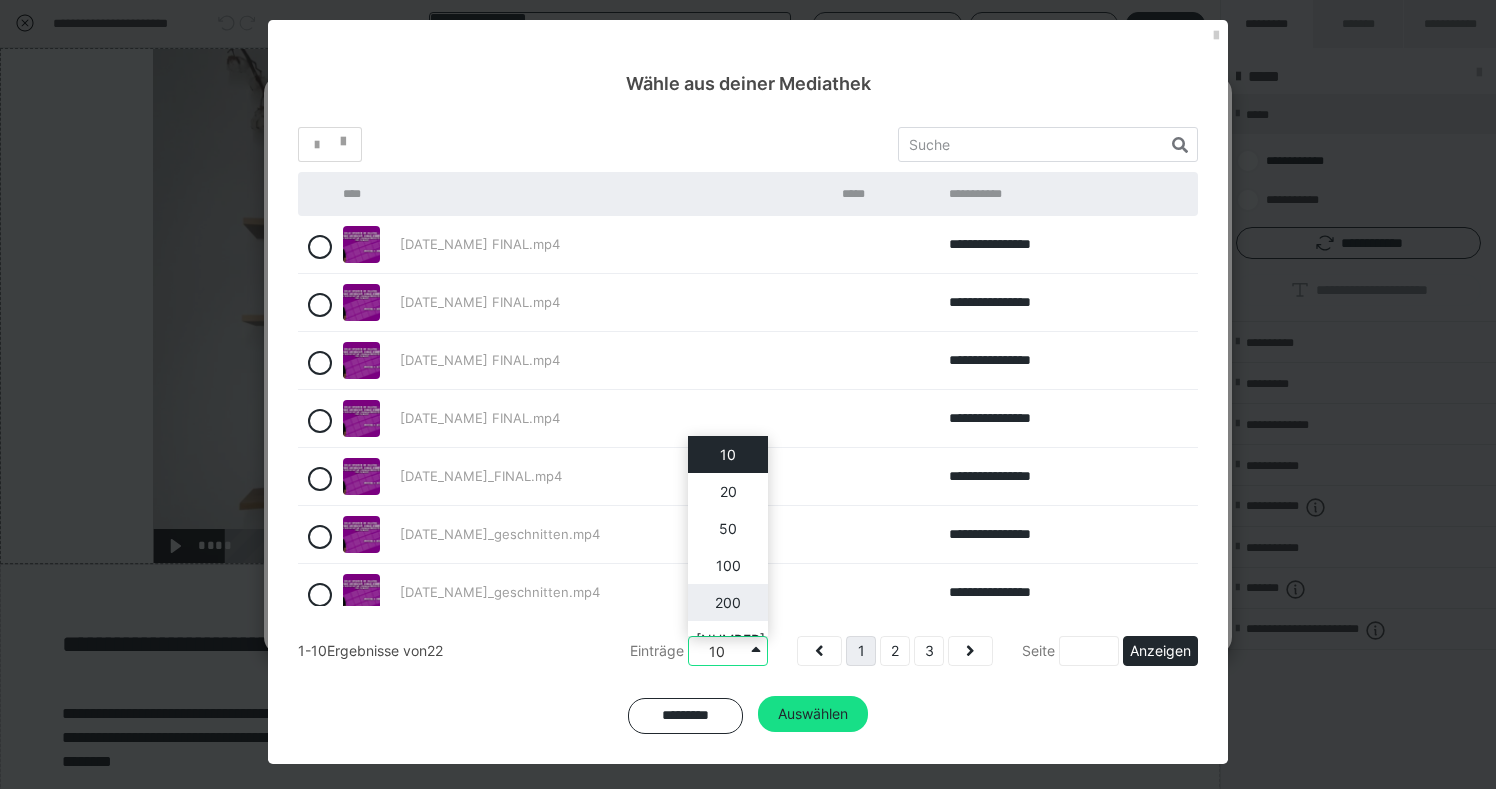 click on "200" at bounding box center [728, 602] 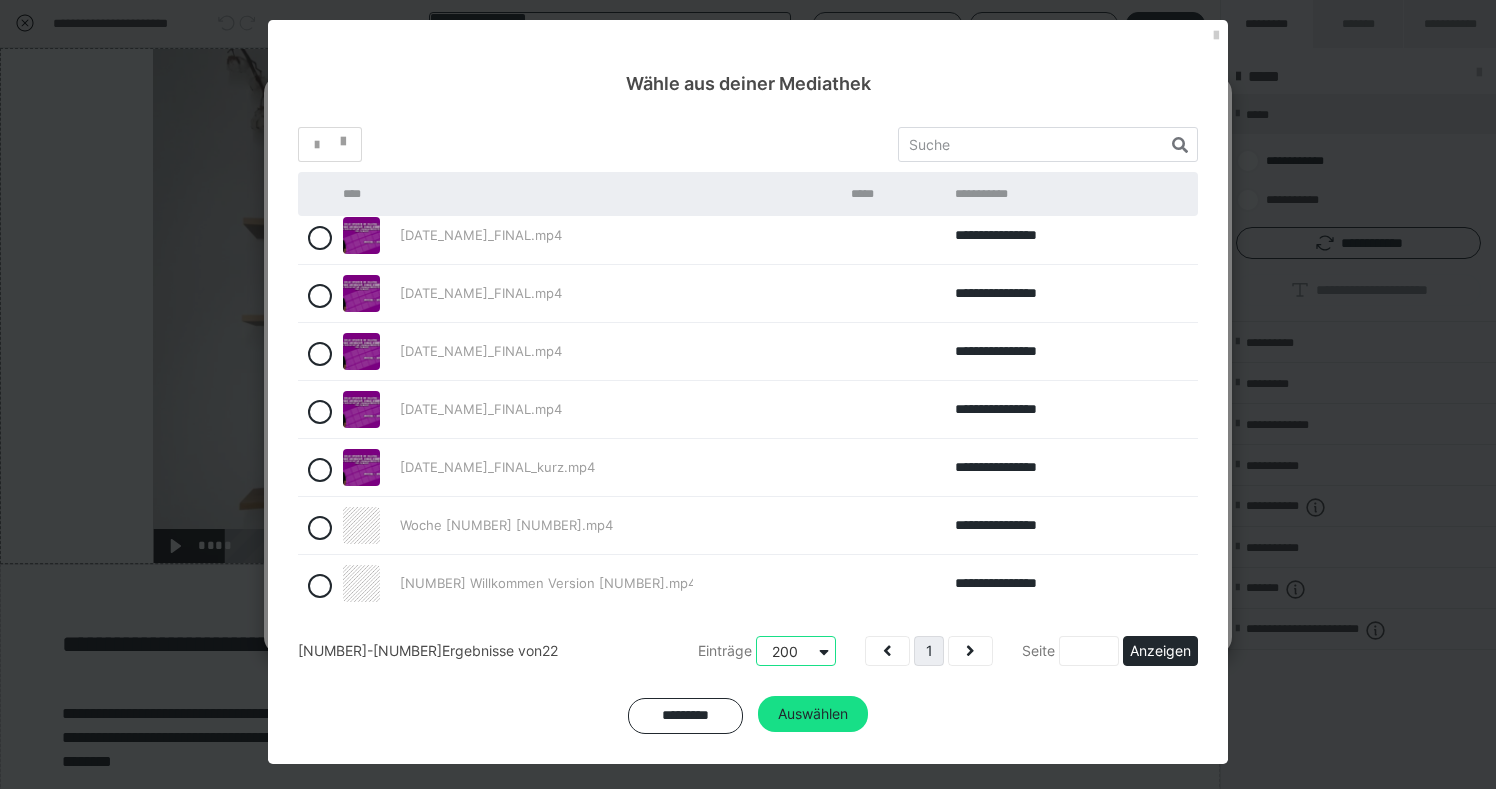 scroll, scrollTop: 886, scrollLeft: 0, axis: vertical 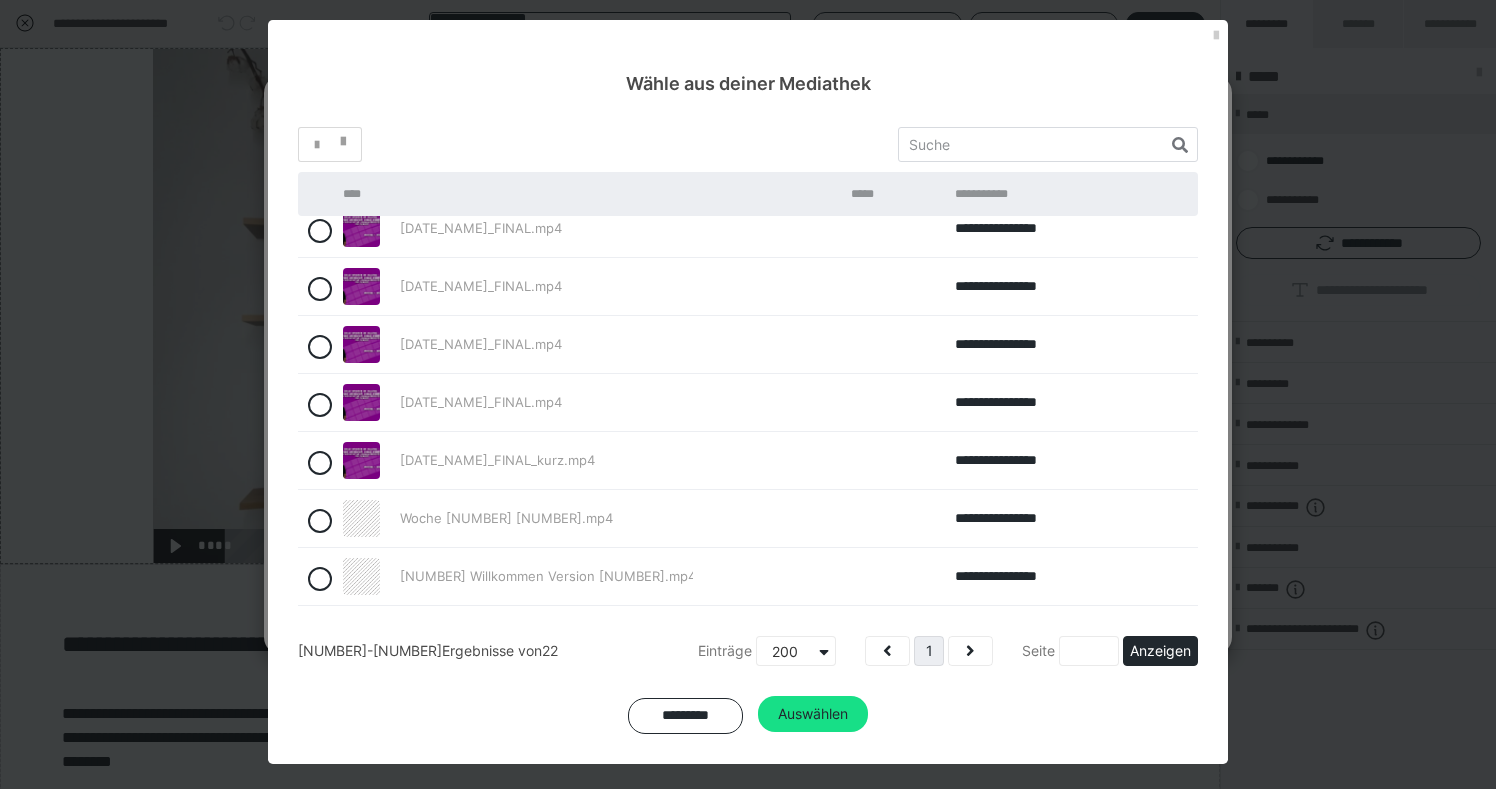 click on "[NUMBER] Willkommen Version [NUMBER].mp4" at bounding box center (546, 576) 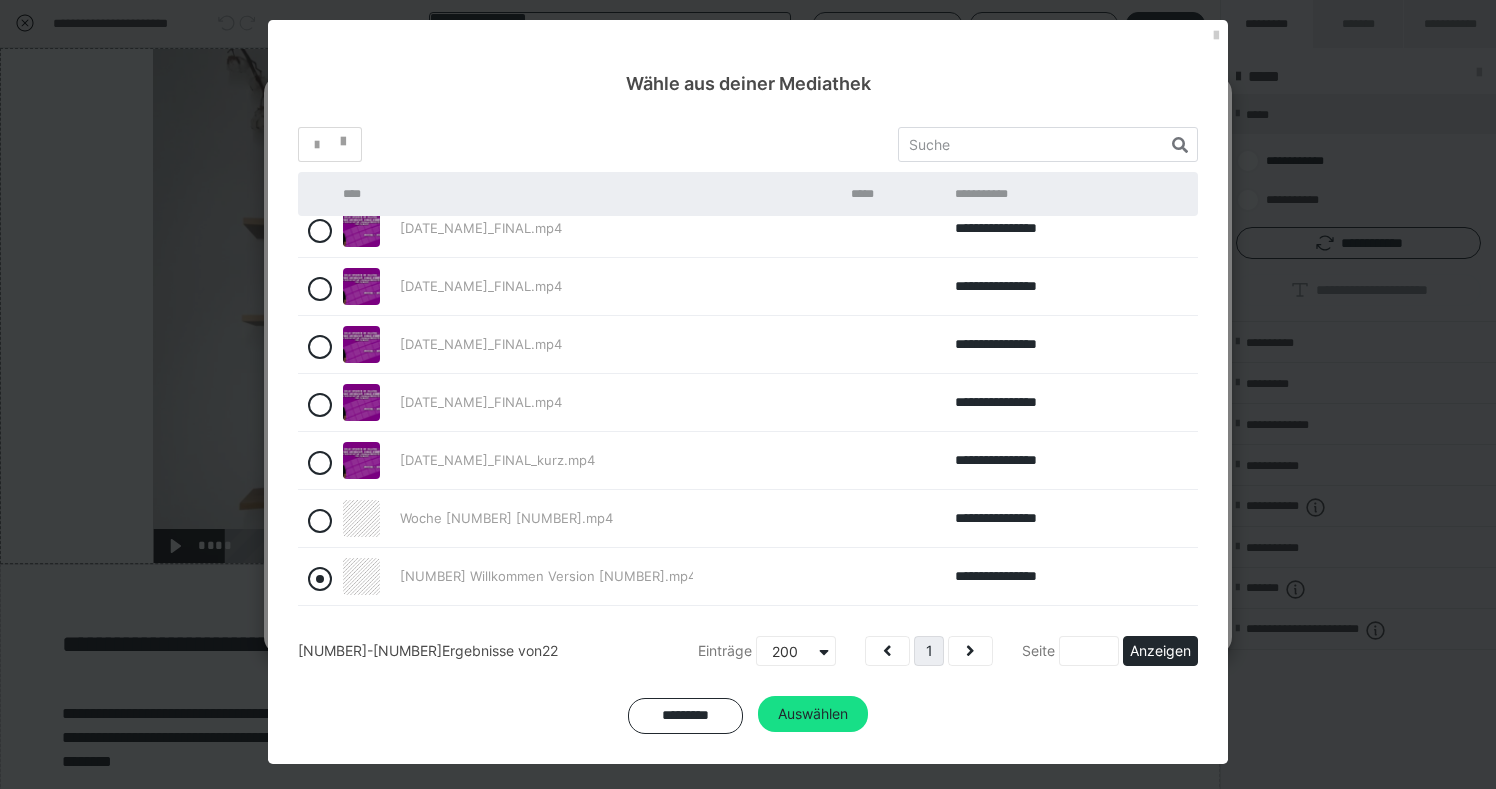 click at bounding box center [320, 579] 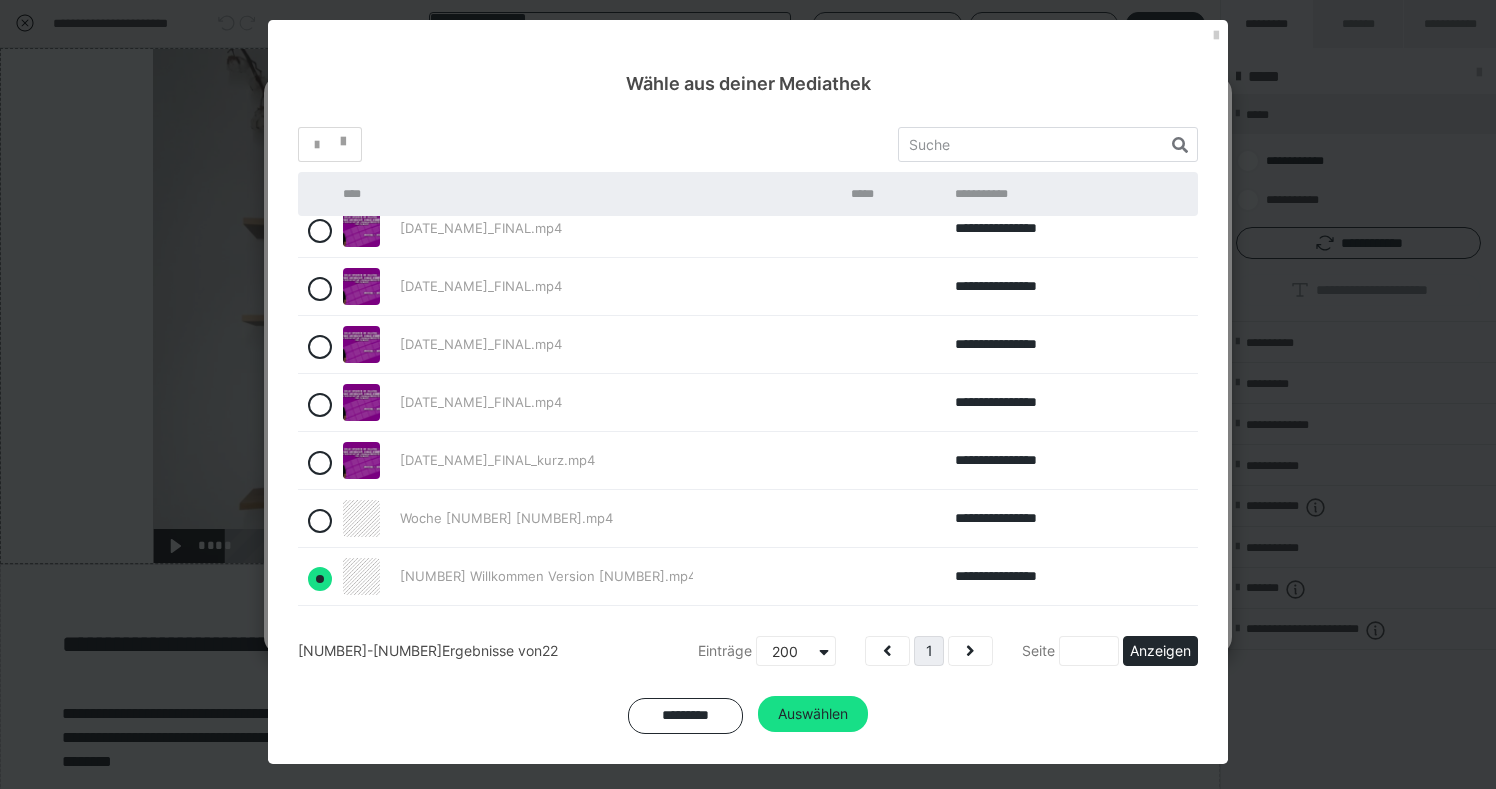 radio on "true" 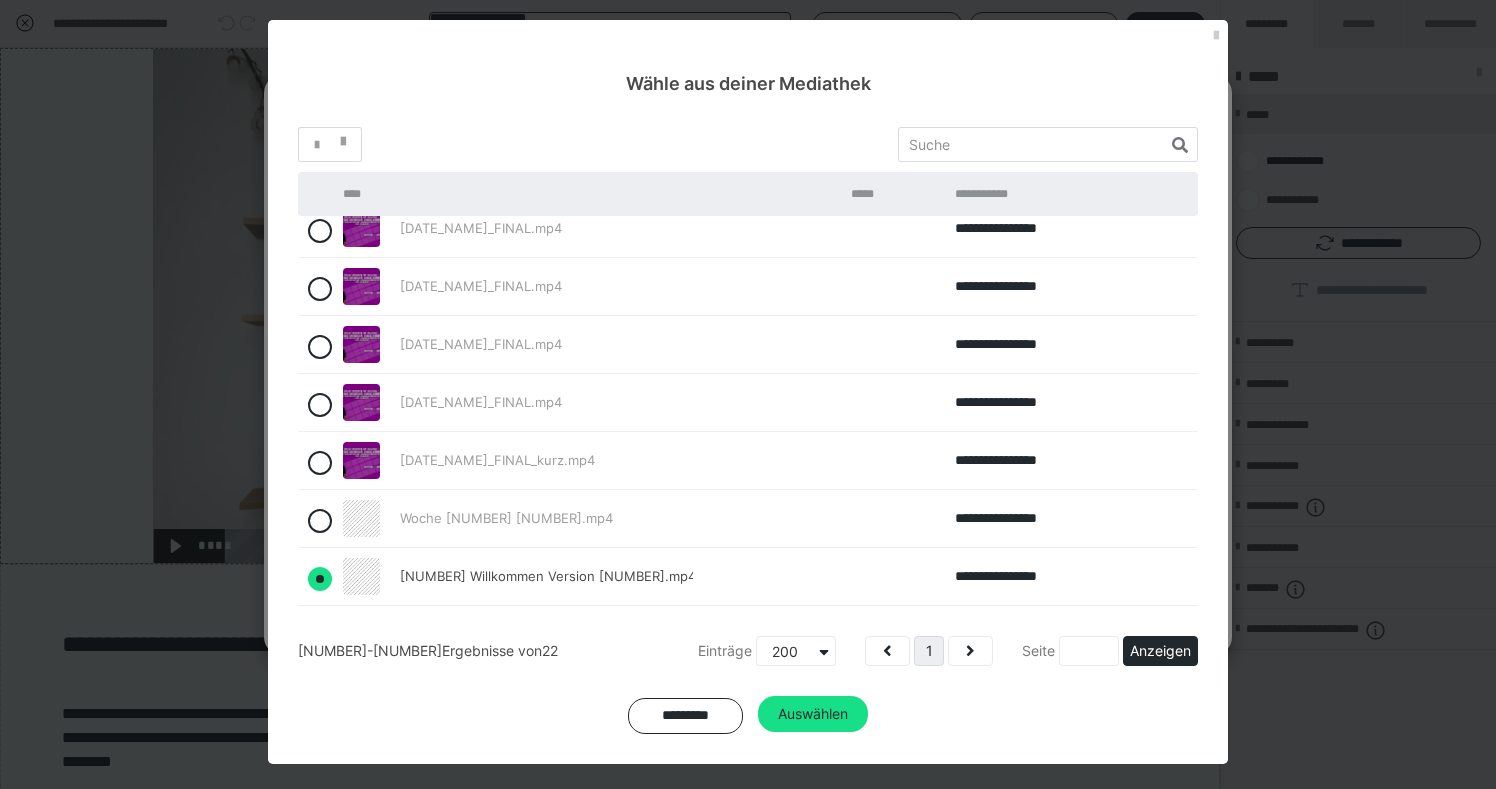 click on "[NUMBER] Willkommen Version [NUMBER].mp4" at bounding box center [546, 576] 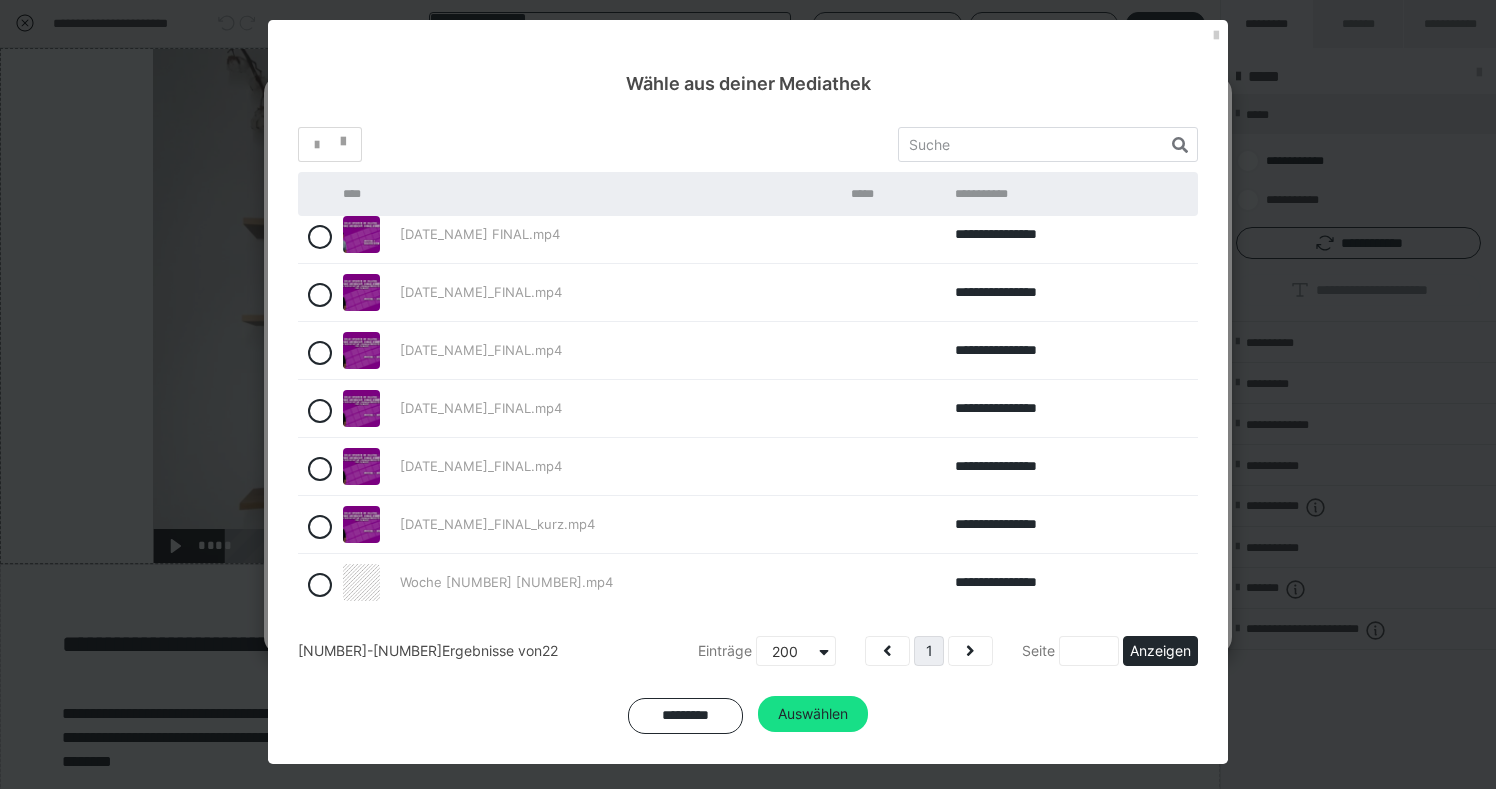 scroll, scrollTop: 780, scrollLeft: 0, axis: vertical 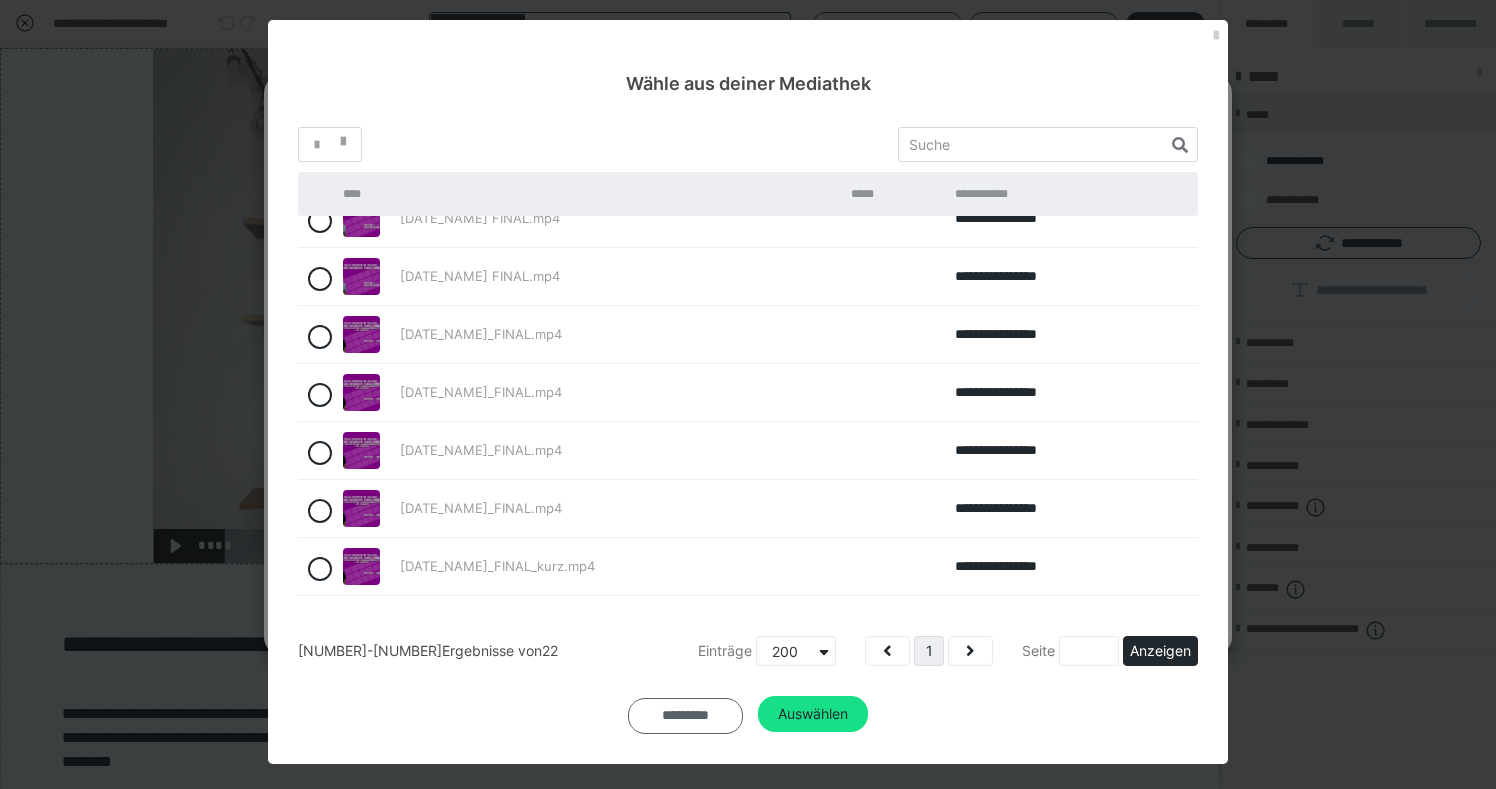 click on "*********" at bounding box center [685, 716] 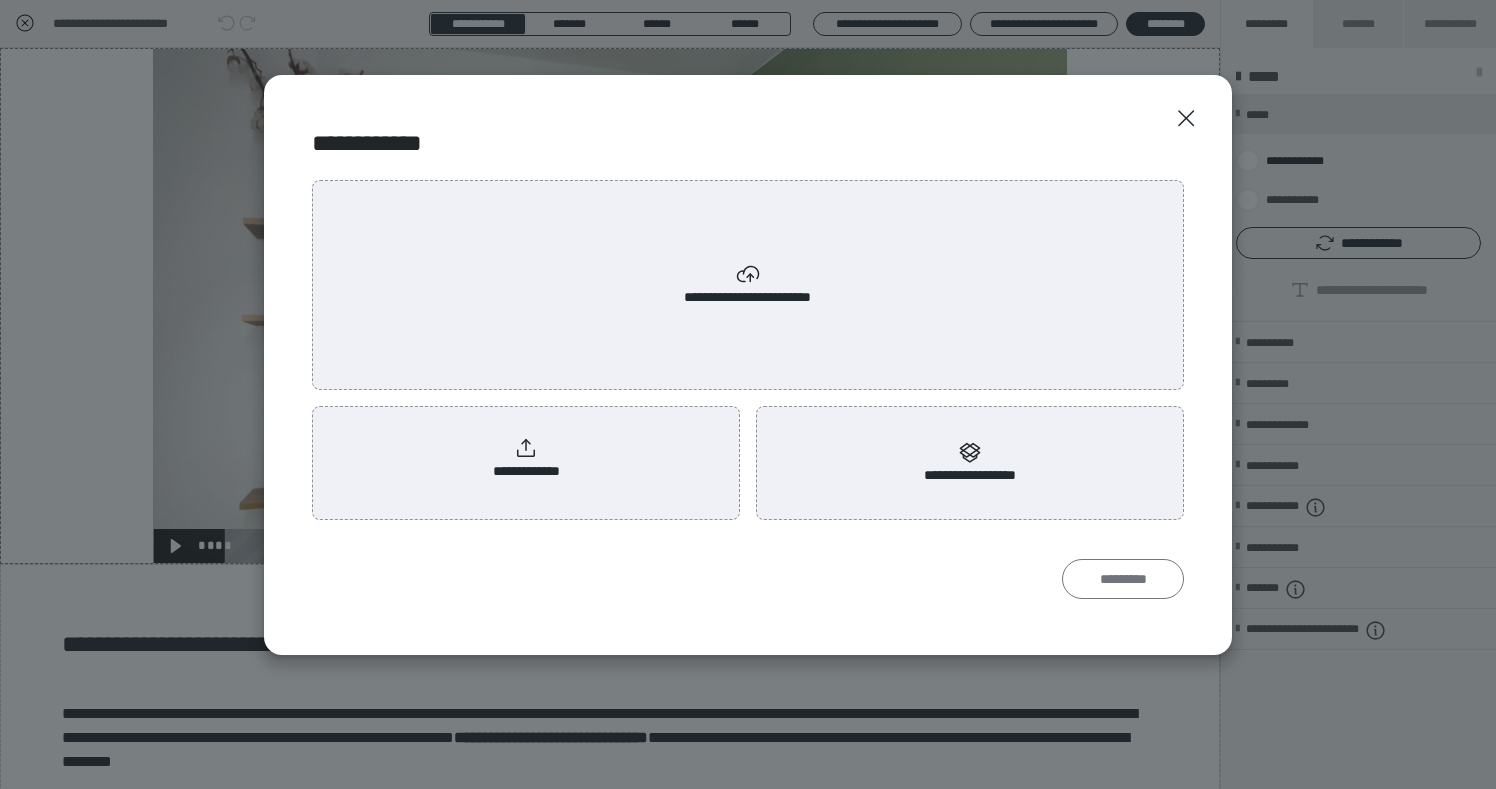 click on "*********" at bounding box center [1123, 579] 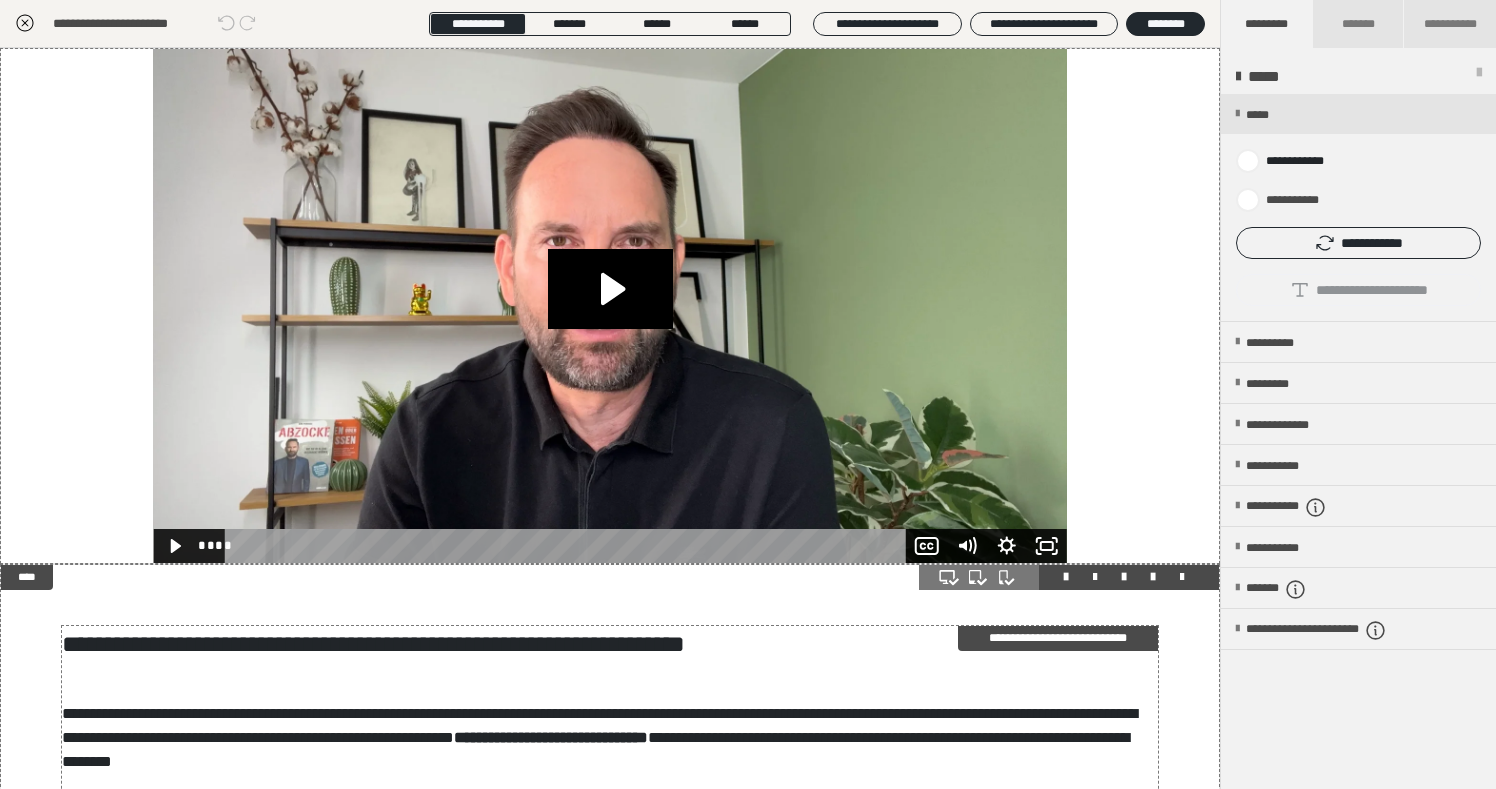 click on "**********" at bounding box center (610, 840) 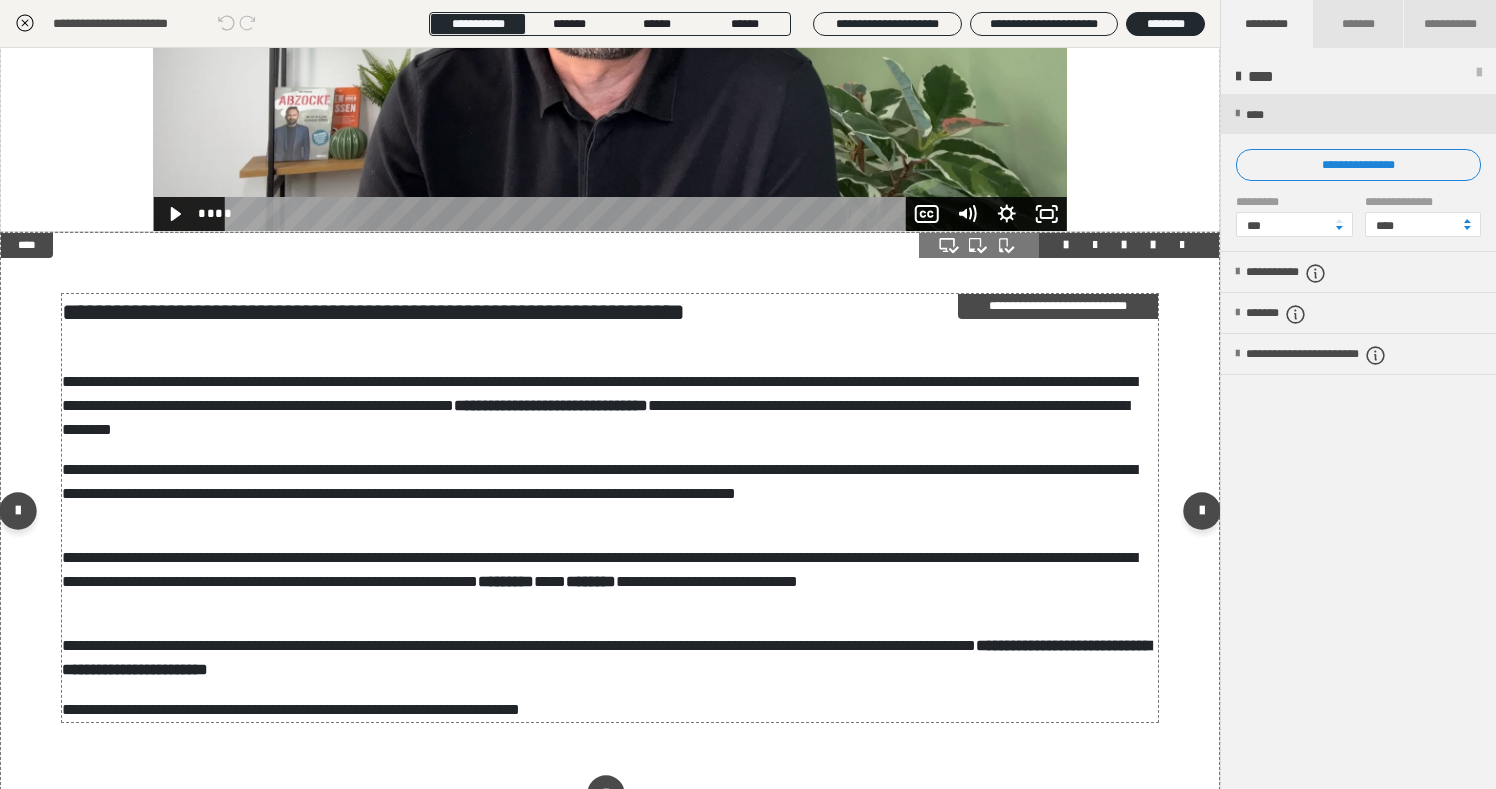 scroll, scrollTop: 412, scrollLeft: 0, axis: vertical 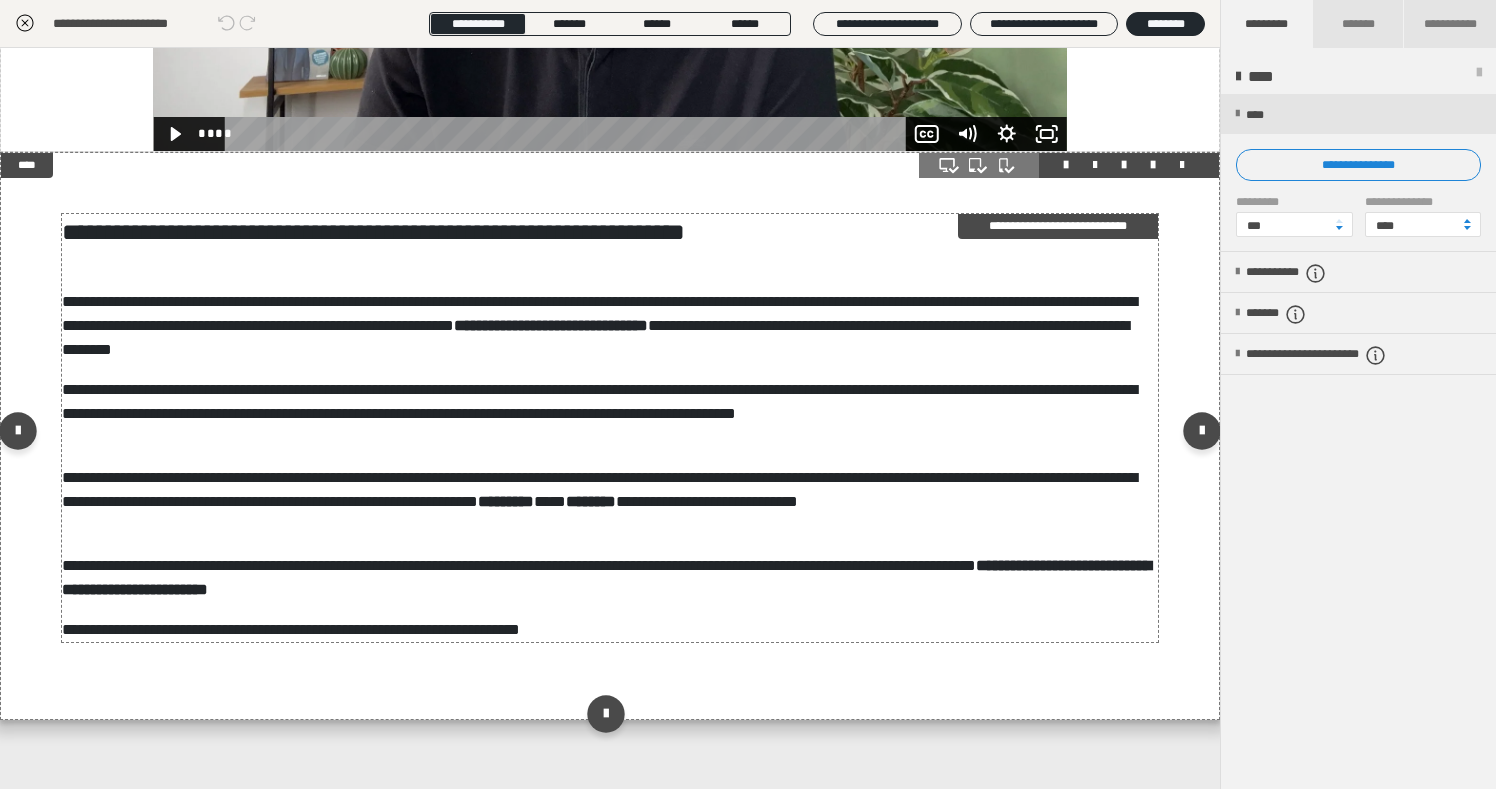 click on "**********" at bounding box center (610, 326) 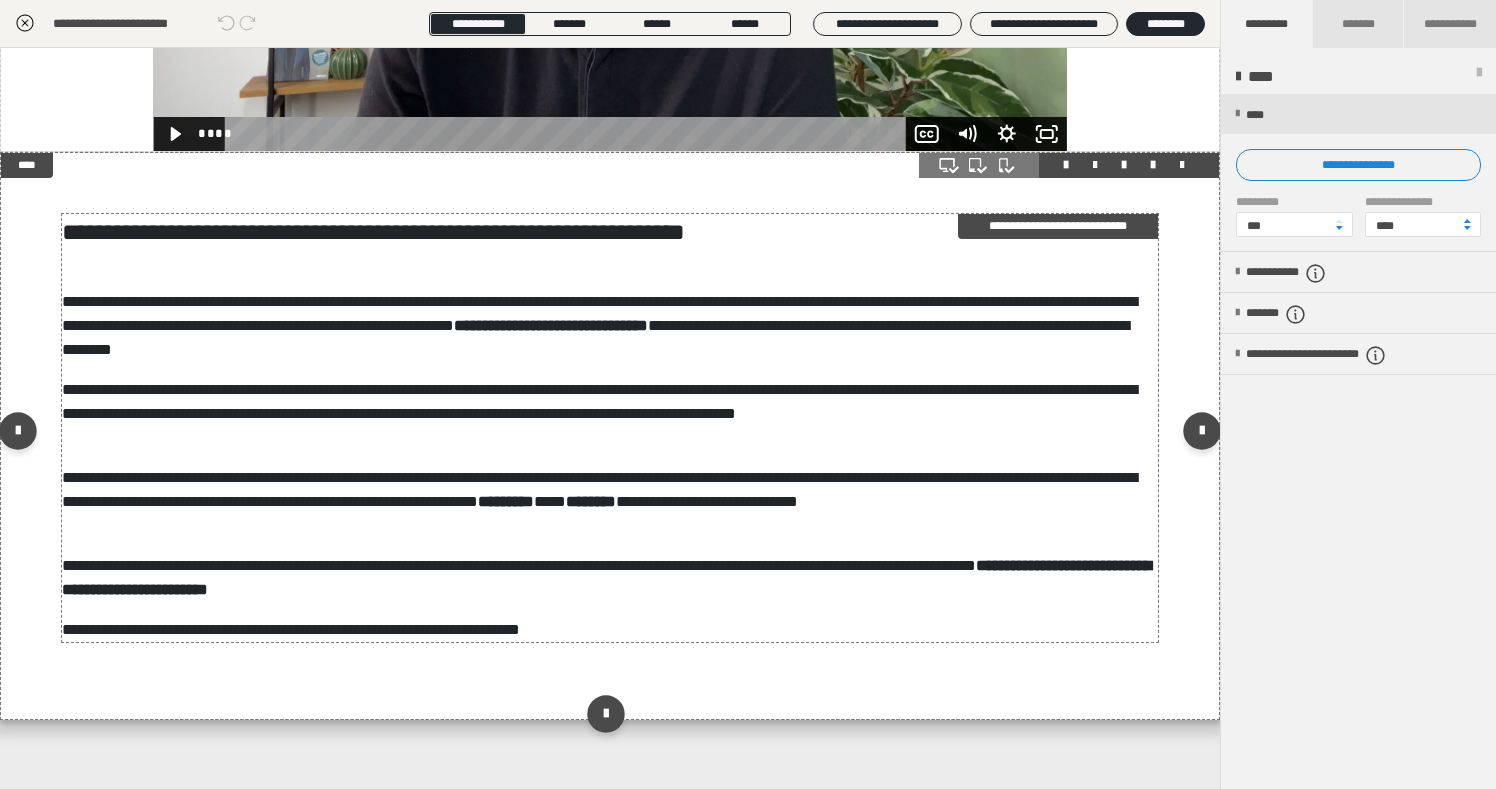 click on "**********" at bounding box center [610, 326] 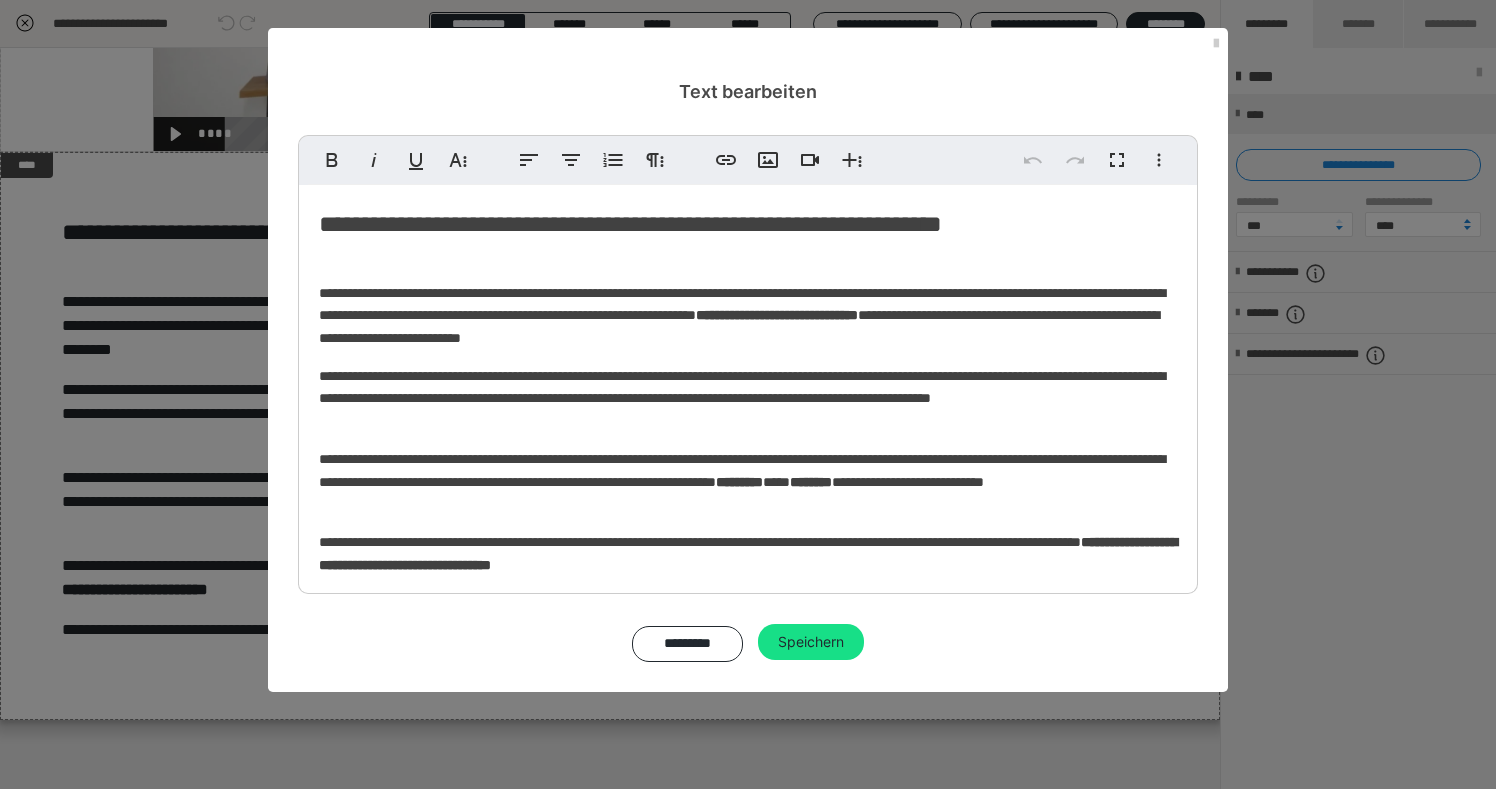 click on "**********" at bounding box center (748, 224) 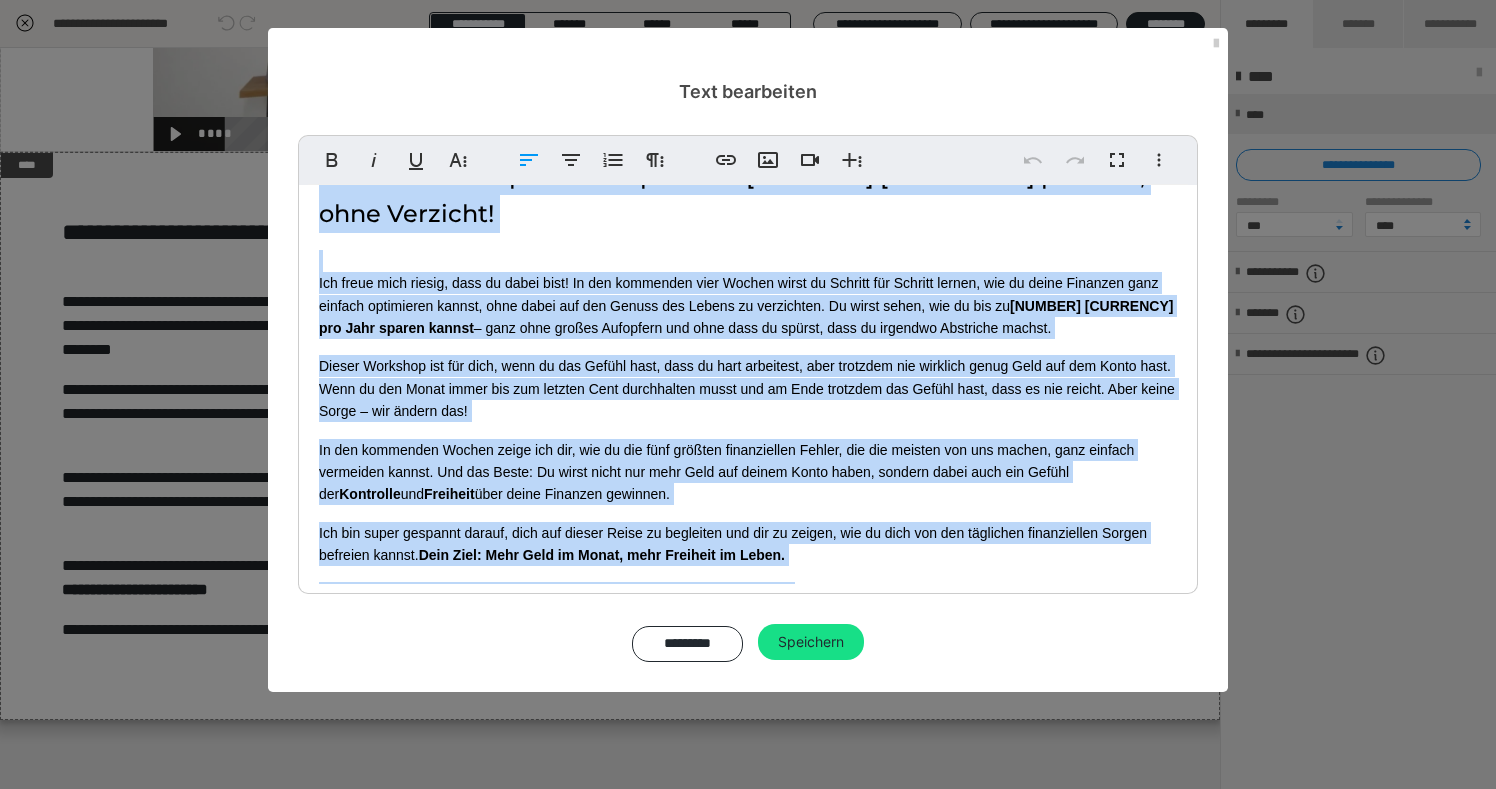 scroll, scrollTop: 66, scrollLeft: 0, axis: vertical 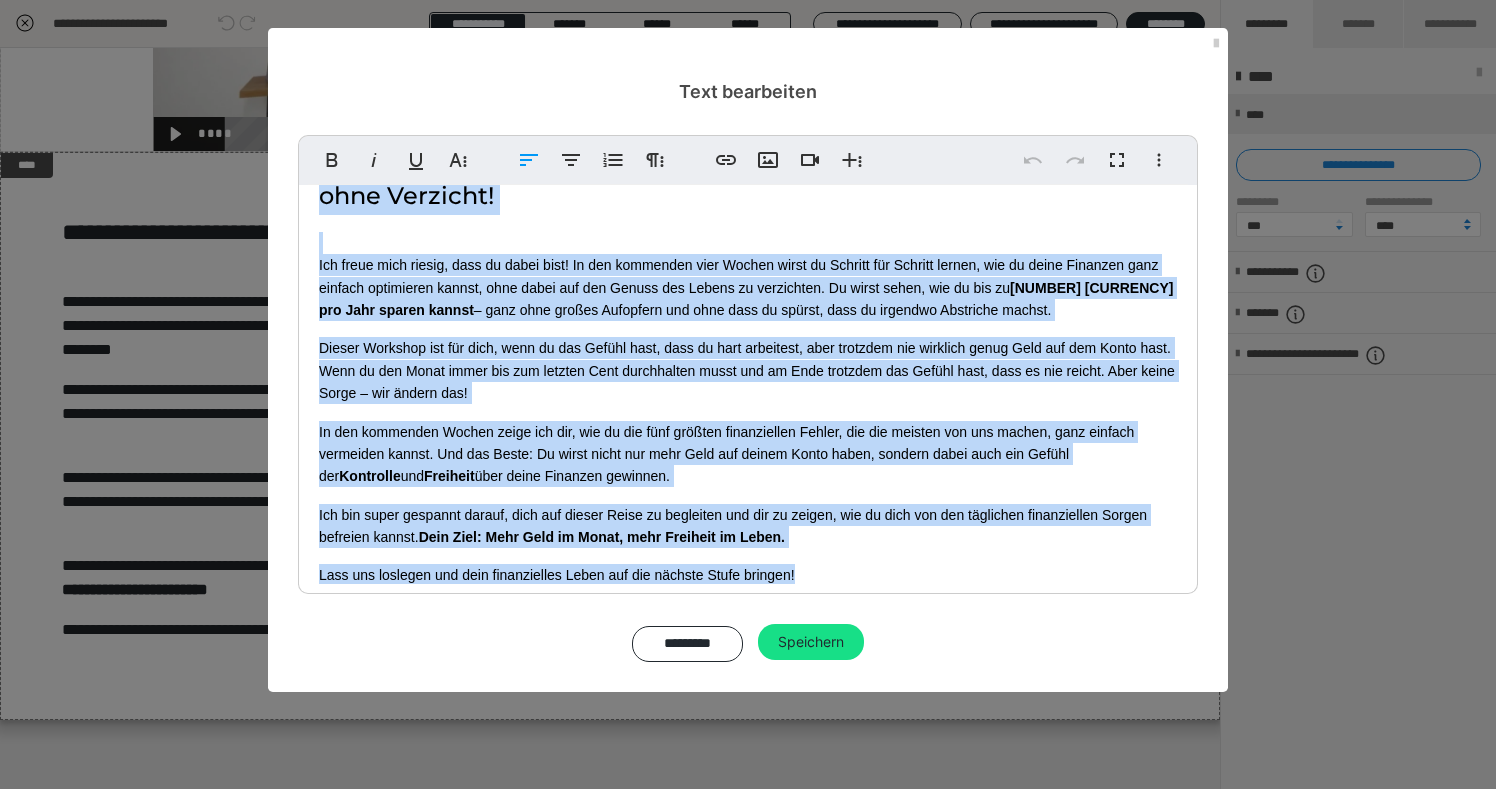 drag, startPoint x: 319, startPoint y: 215, endPoint x: 915, endPoint y: 589, distance: 703.62775 